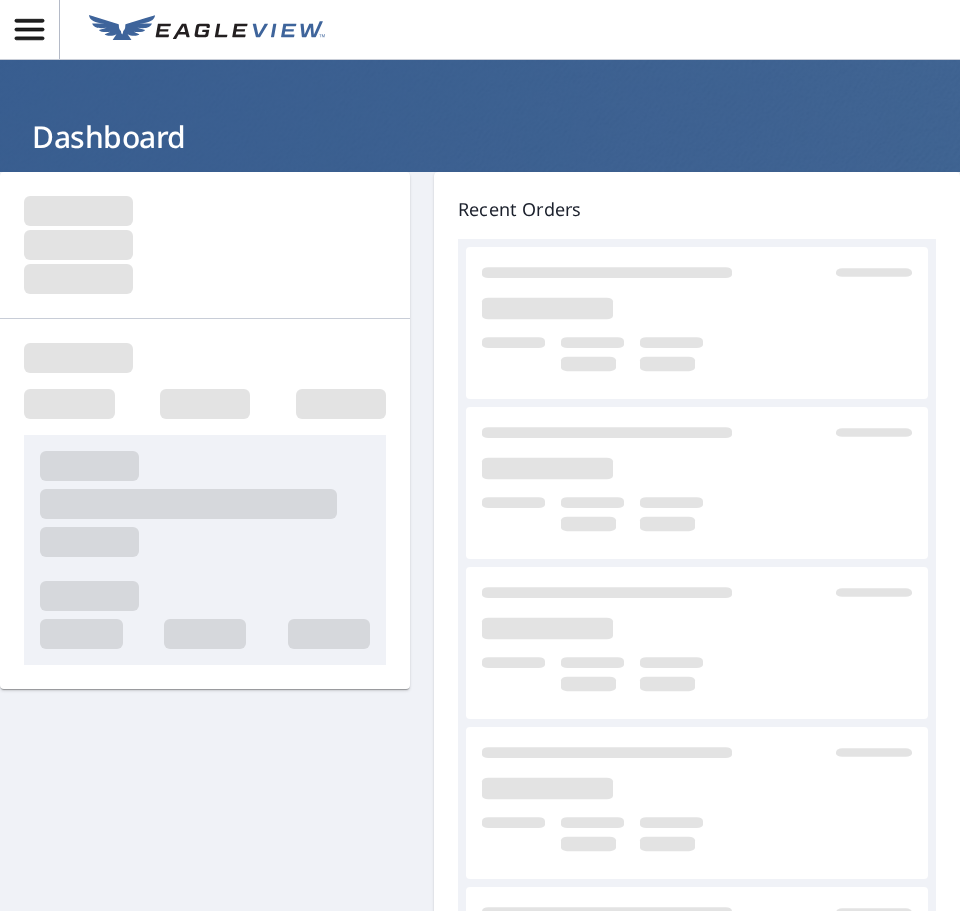 scroll, scrollTop: 0, scrollLeft: 0, axis: both 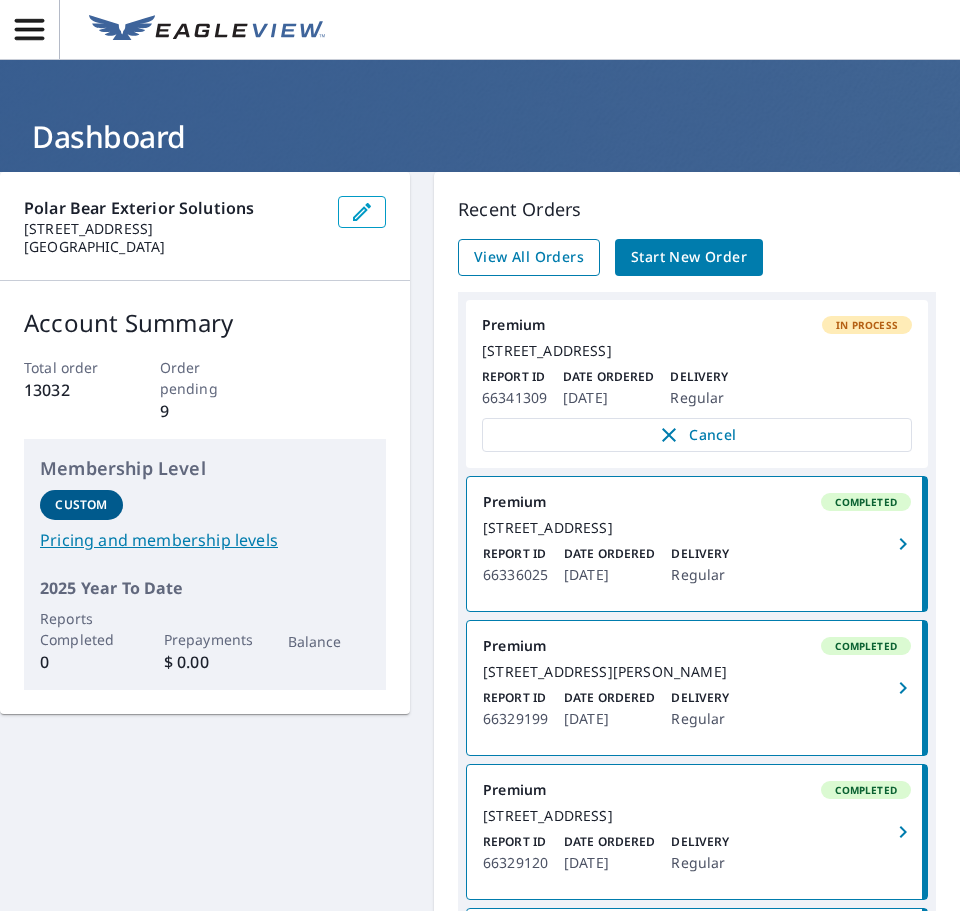 click on "View All Orders" at bounding box center (529, 257) 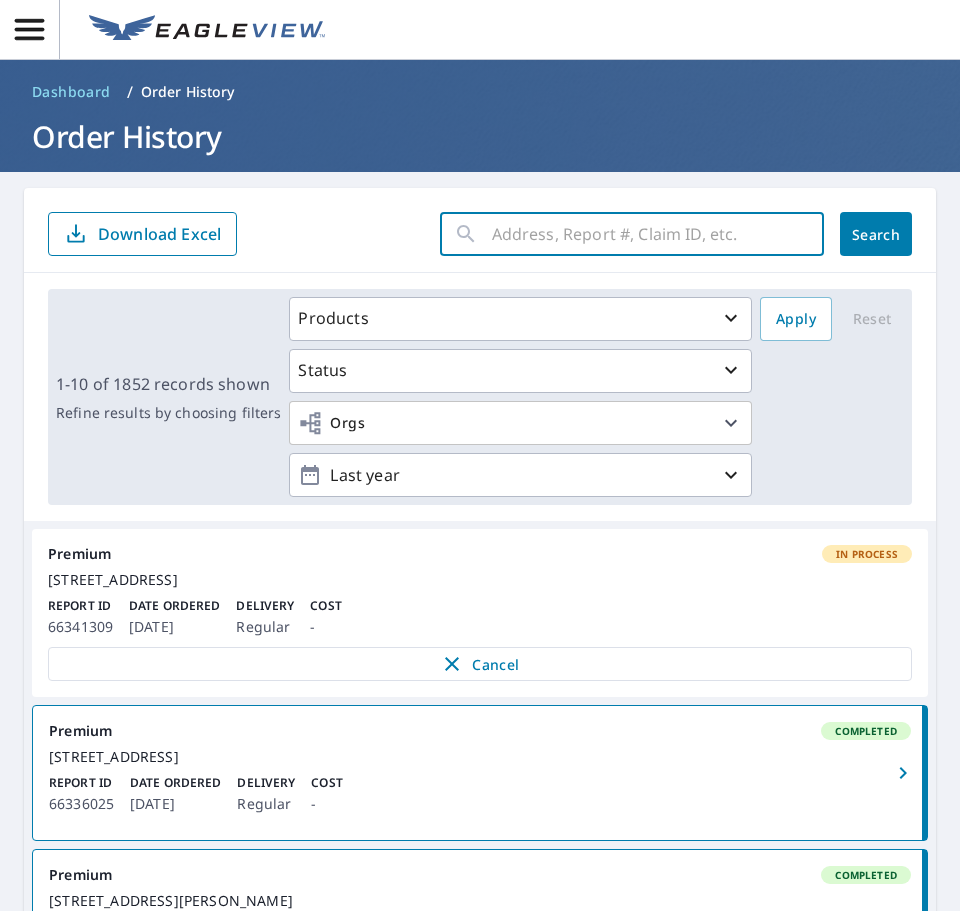 click at bounding box center [658, 234] 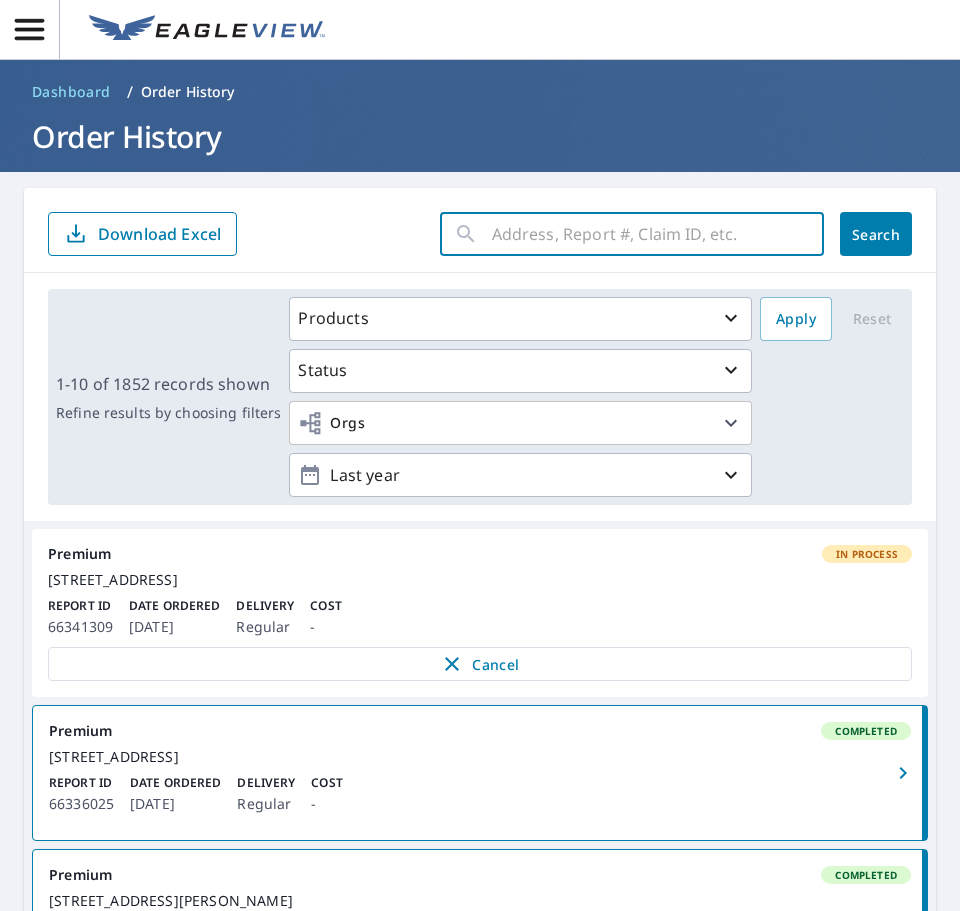 paste on "57833167" 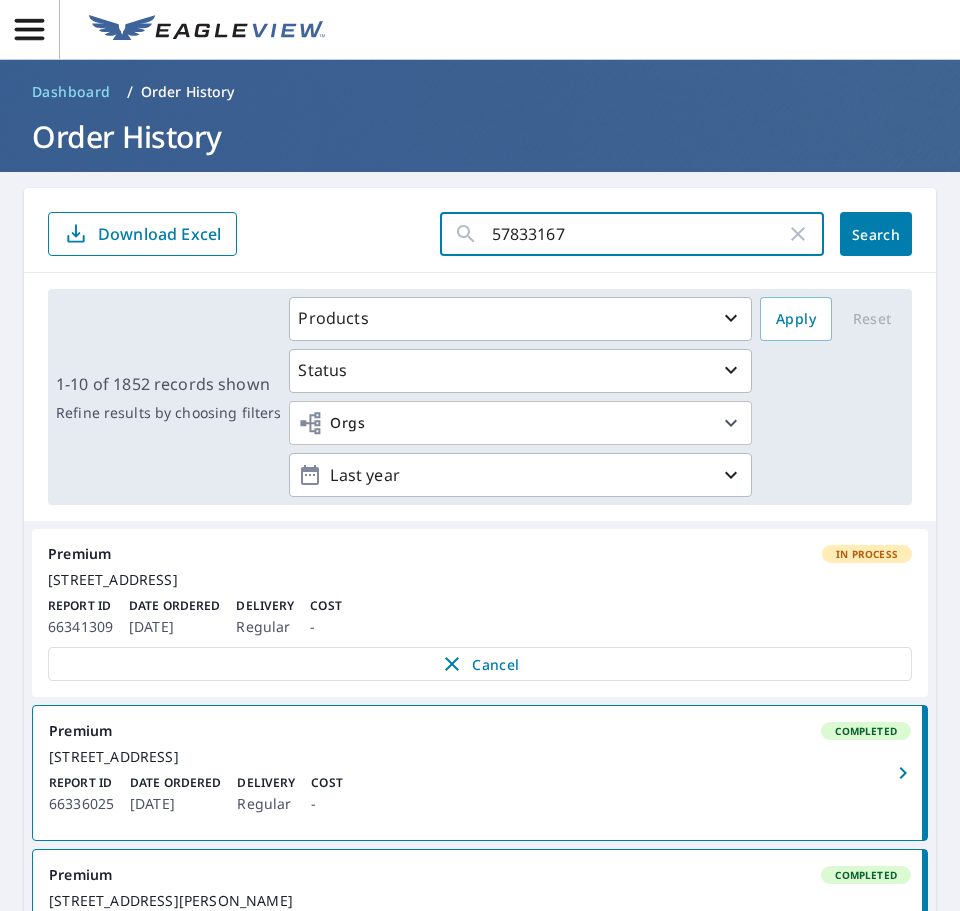 type on "57833167" 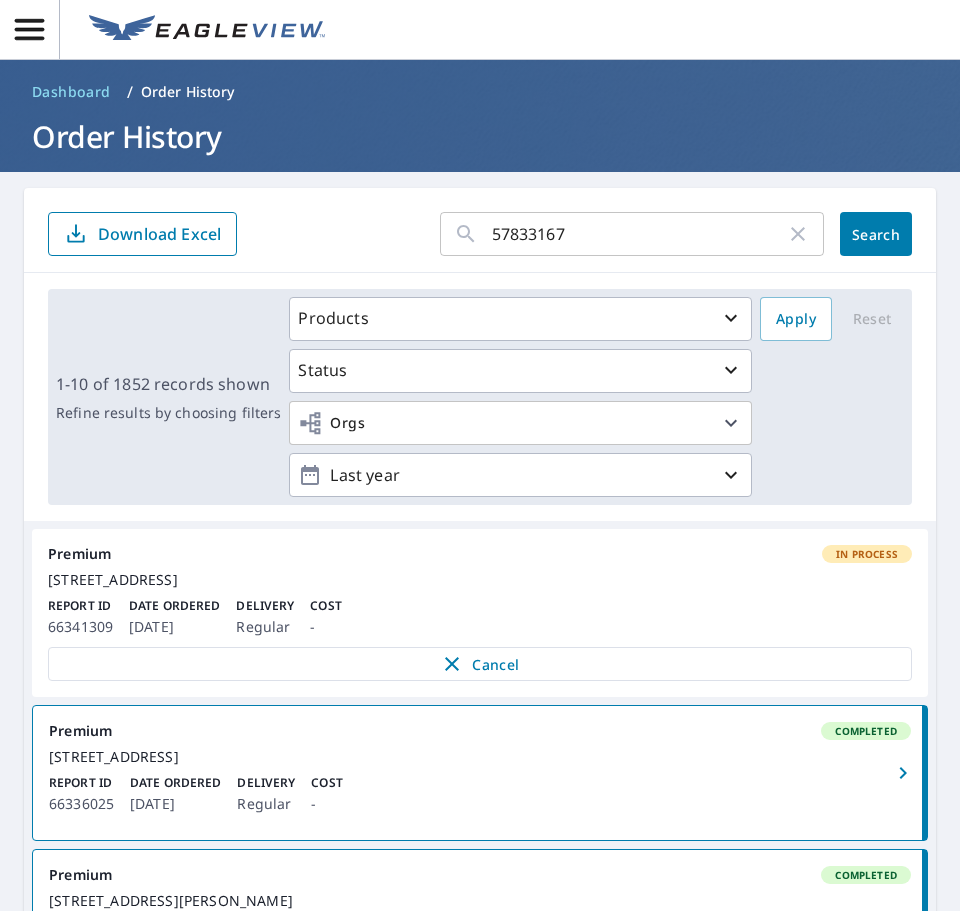 drag, startPoint x: 882, startPoint y: 244, endPoint x: 565, endPoint y: 523, distance: 422.29138 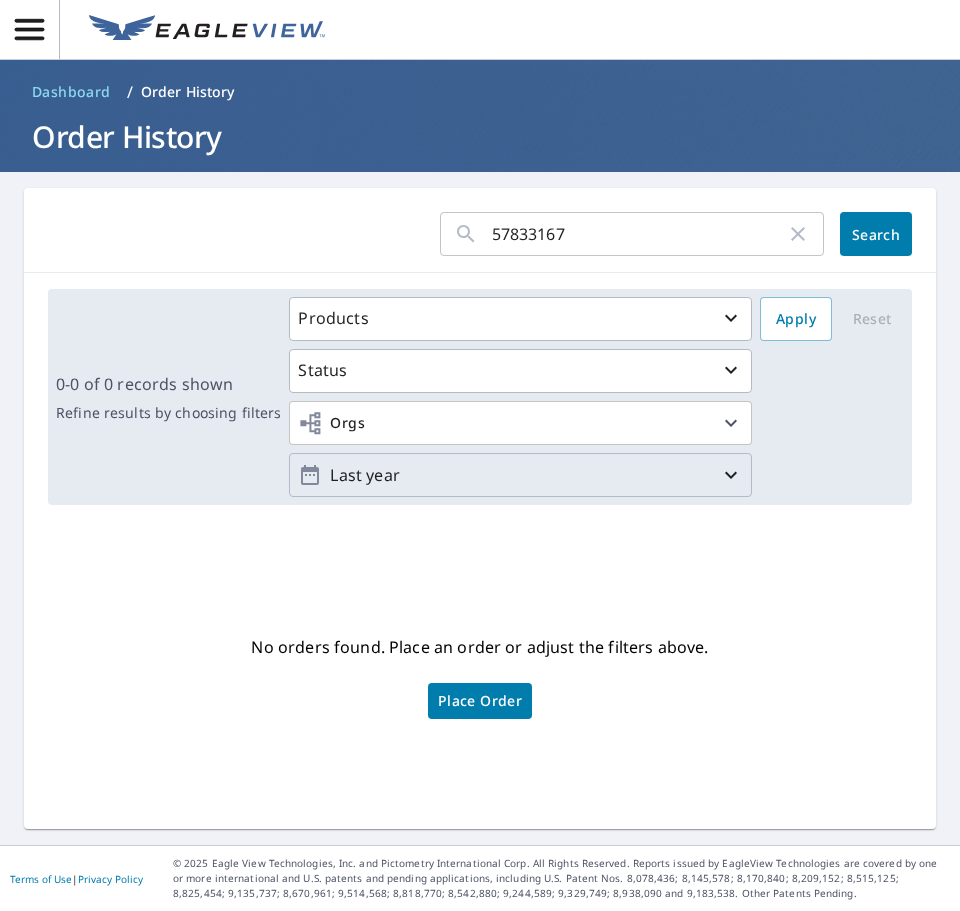 click on "Last year" at bounding box center [520, 475] 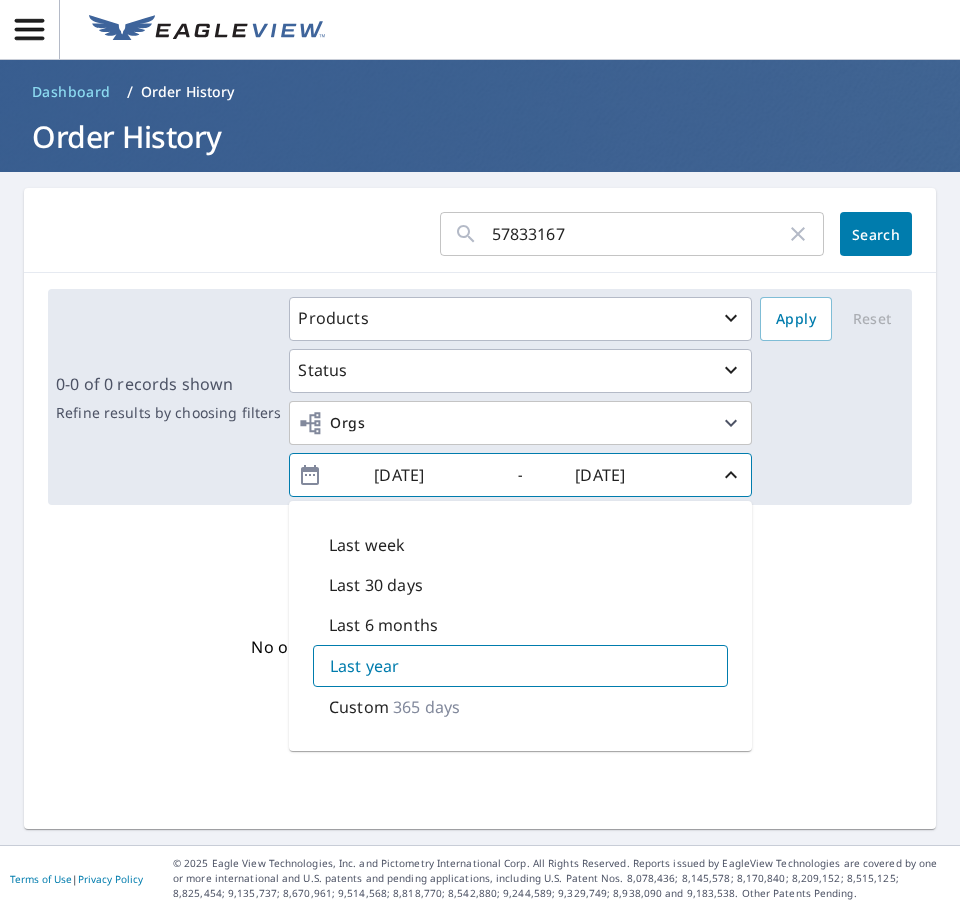 click on "365 days" at bounding box center (426, 707) 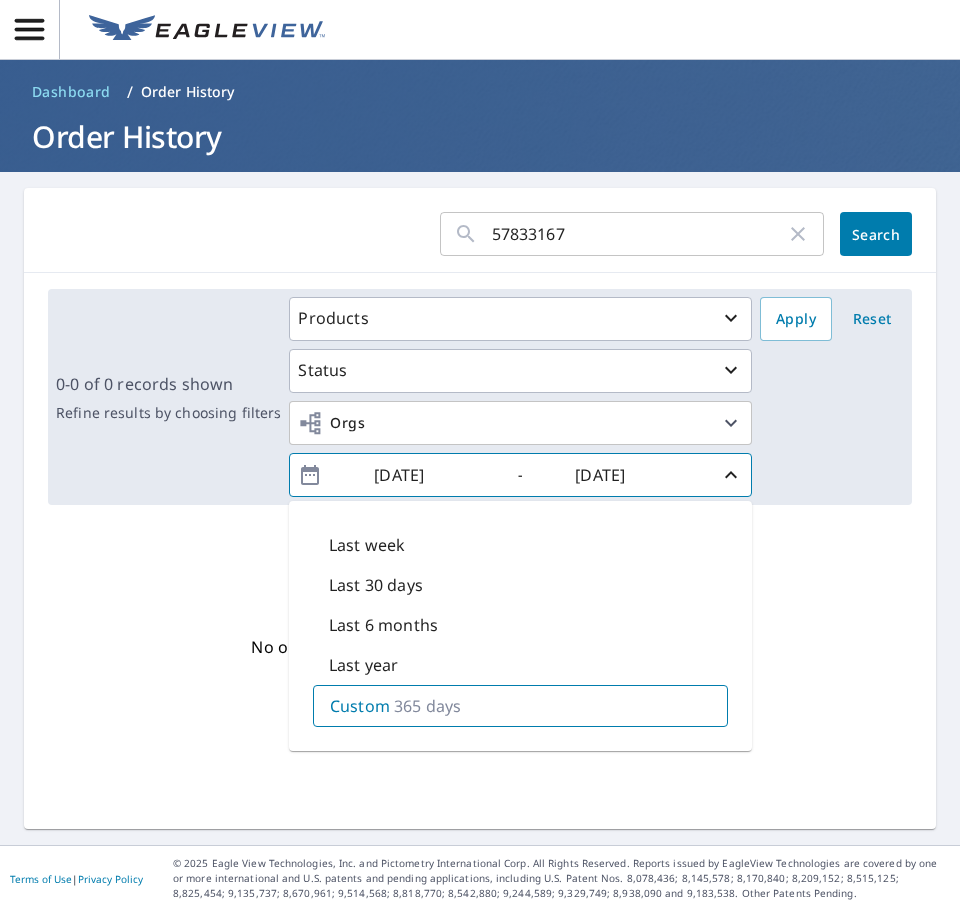 click on "No orders found. Place an order or adjust the filters above. Place Order" at bounding box center [480, 675] 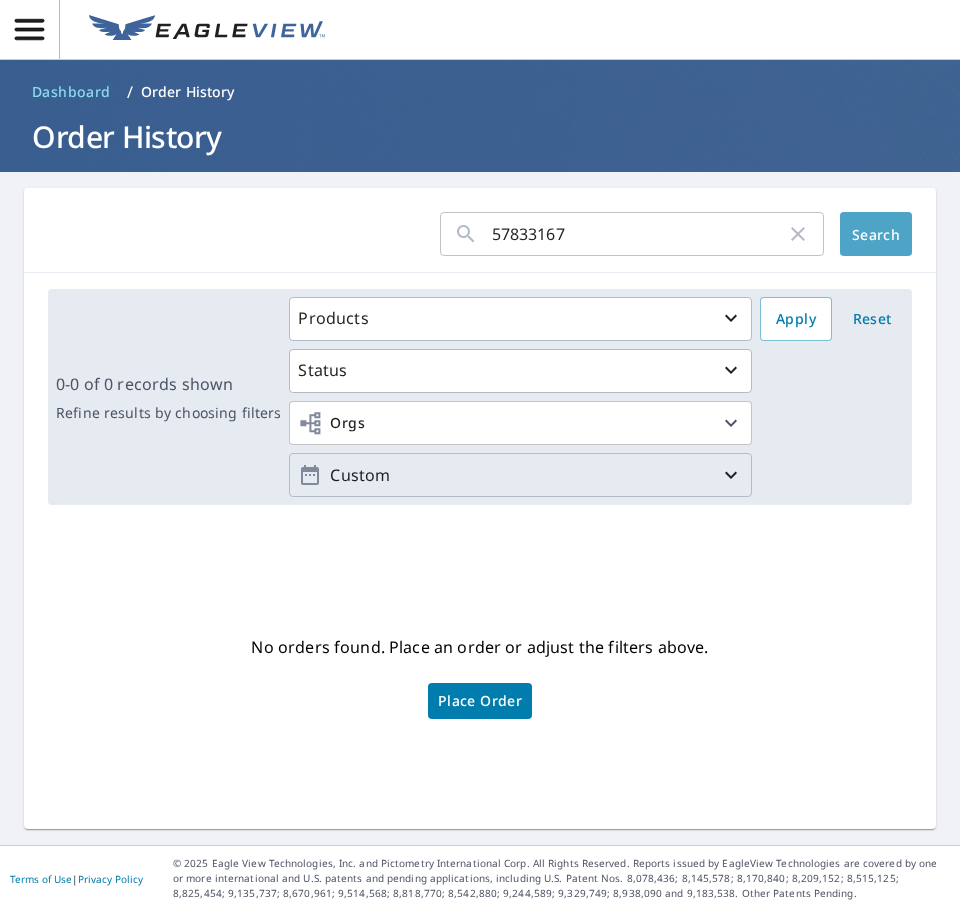 click on "Search" at bounding box center [876, 234] 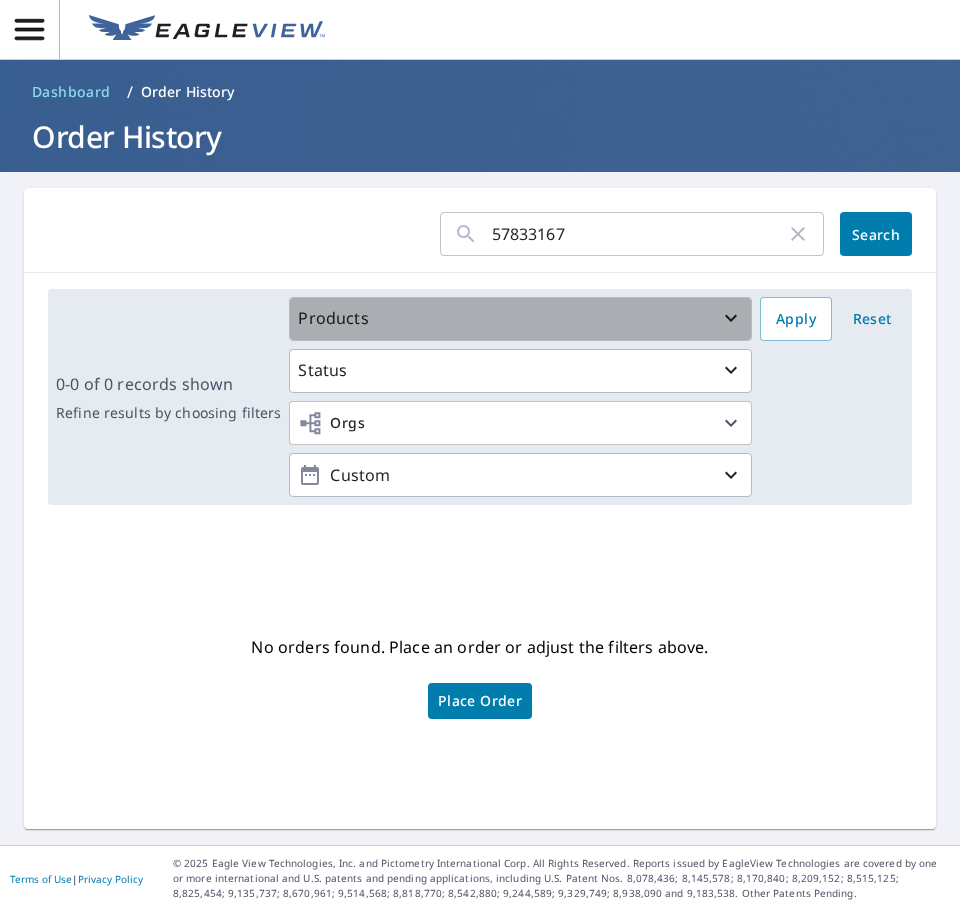 click on "Products" at bounding box center [520, 318] 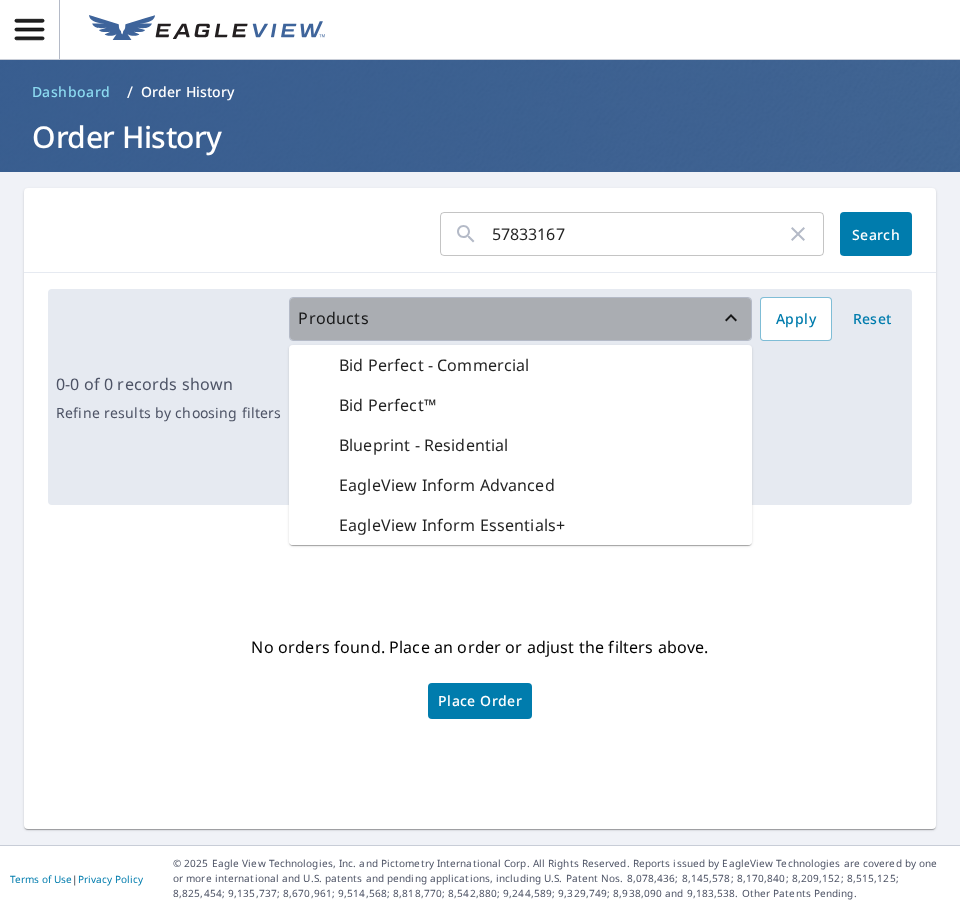 click on "Products" at bounding box center [520, 318] 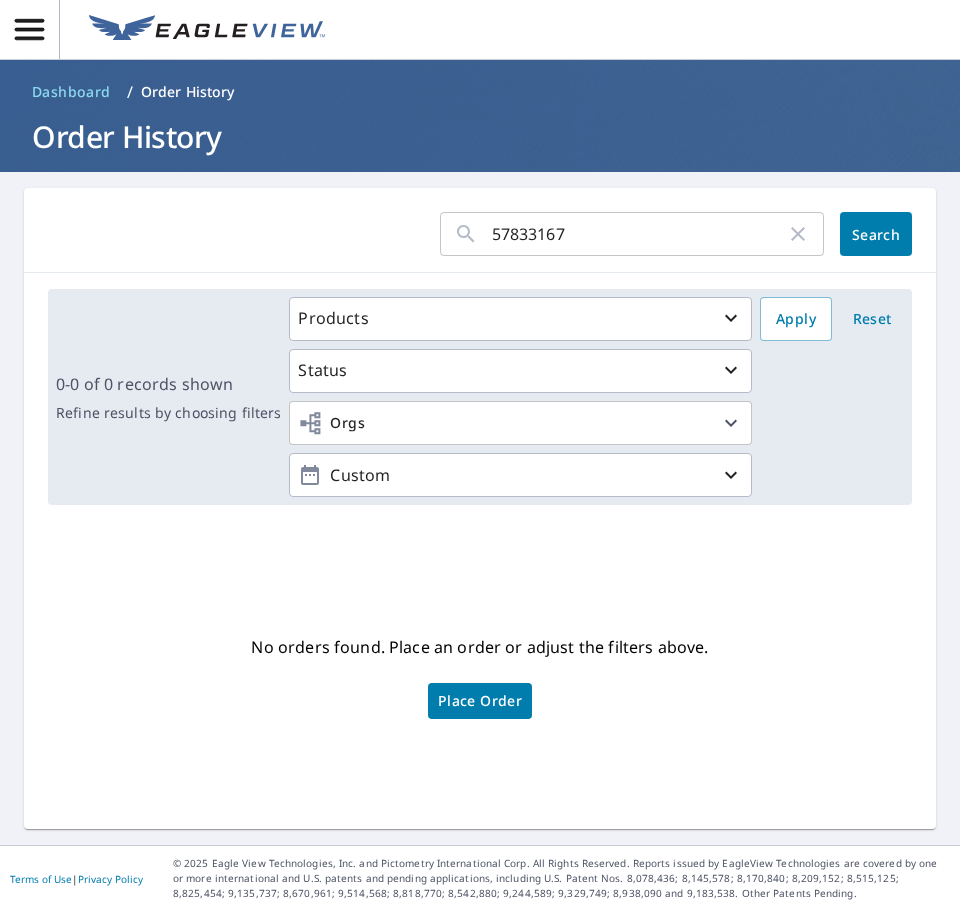 click on "No orders found. Place an order or adjust the filters above. Place Order" at bounding box center [480, 675] 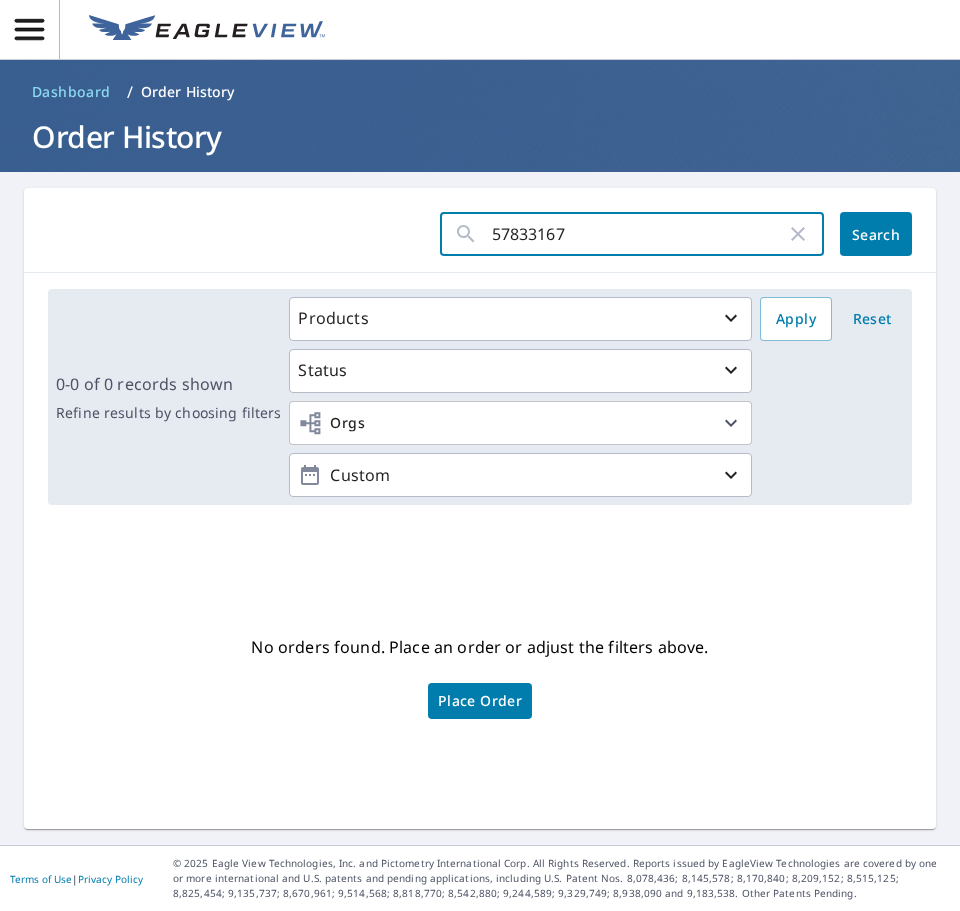 click on "57833167" at bounding box center [639, 234] 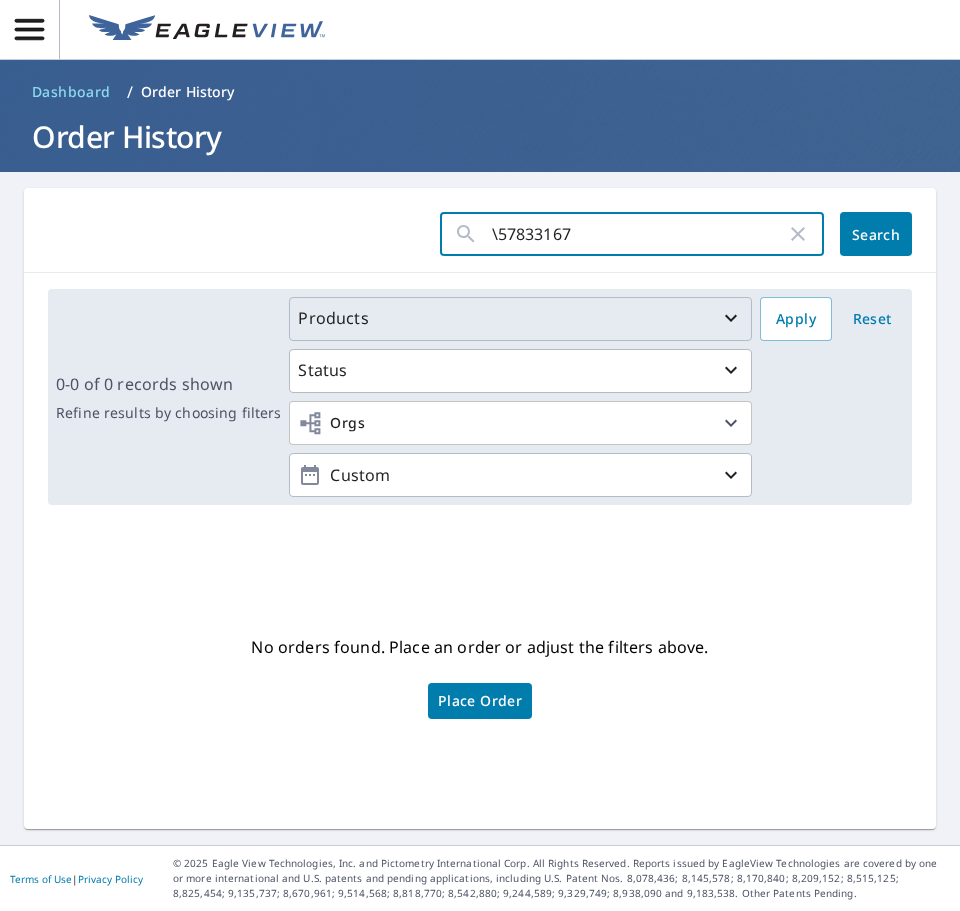 type on "57833167" 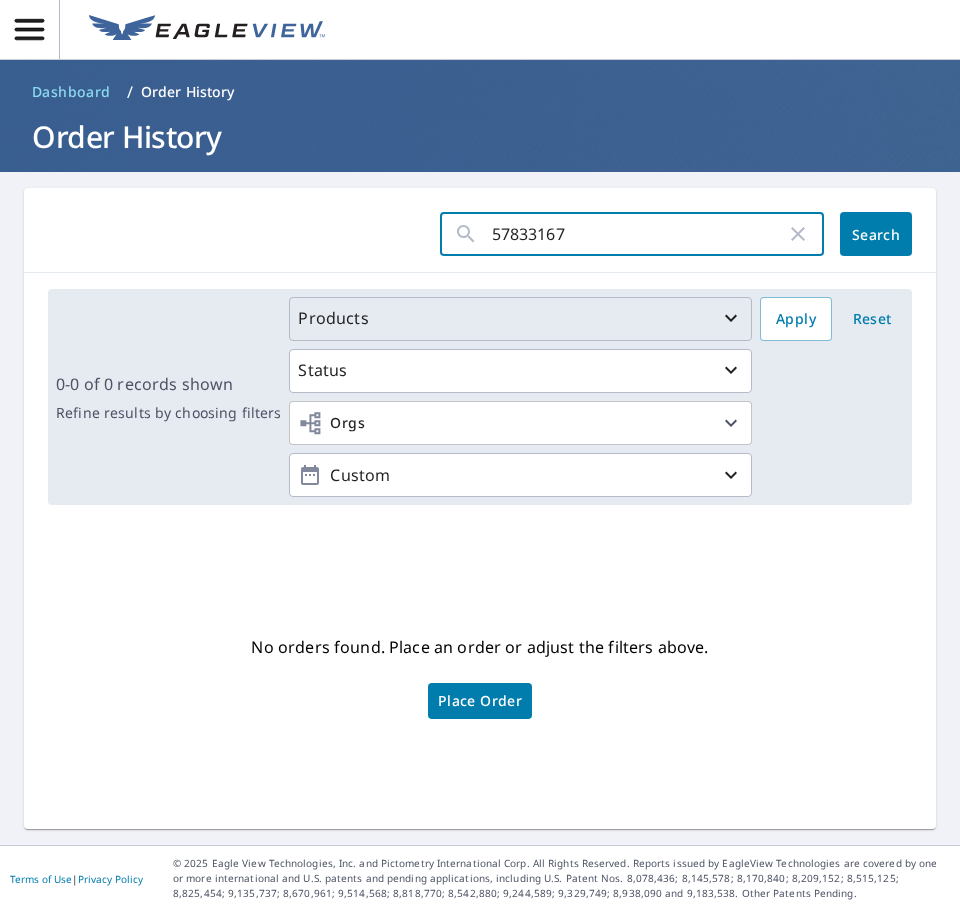 click on "Search" 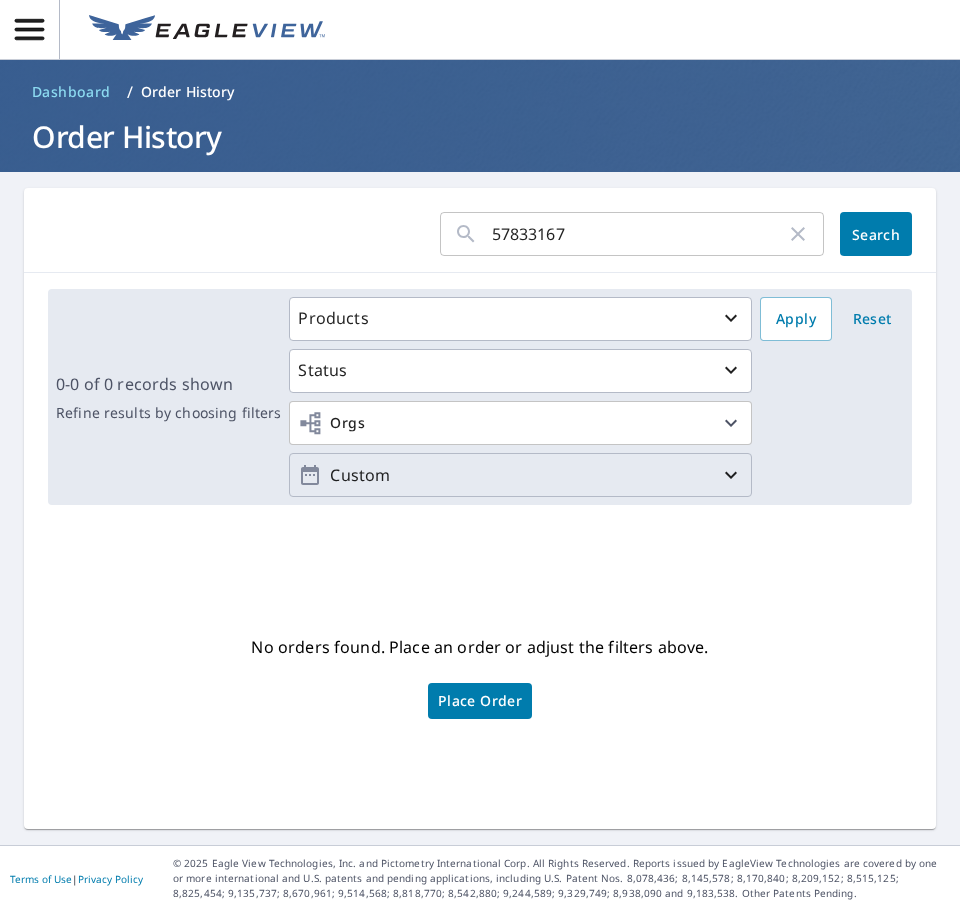 click on "Custom" at bounding box center [520, 475] 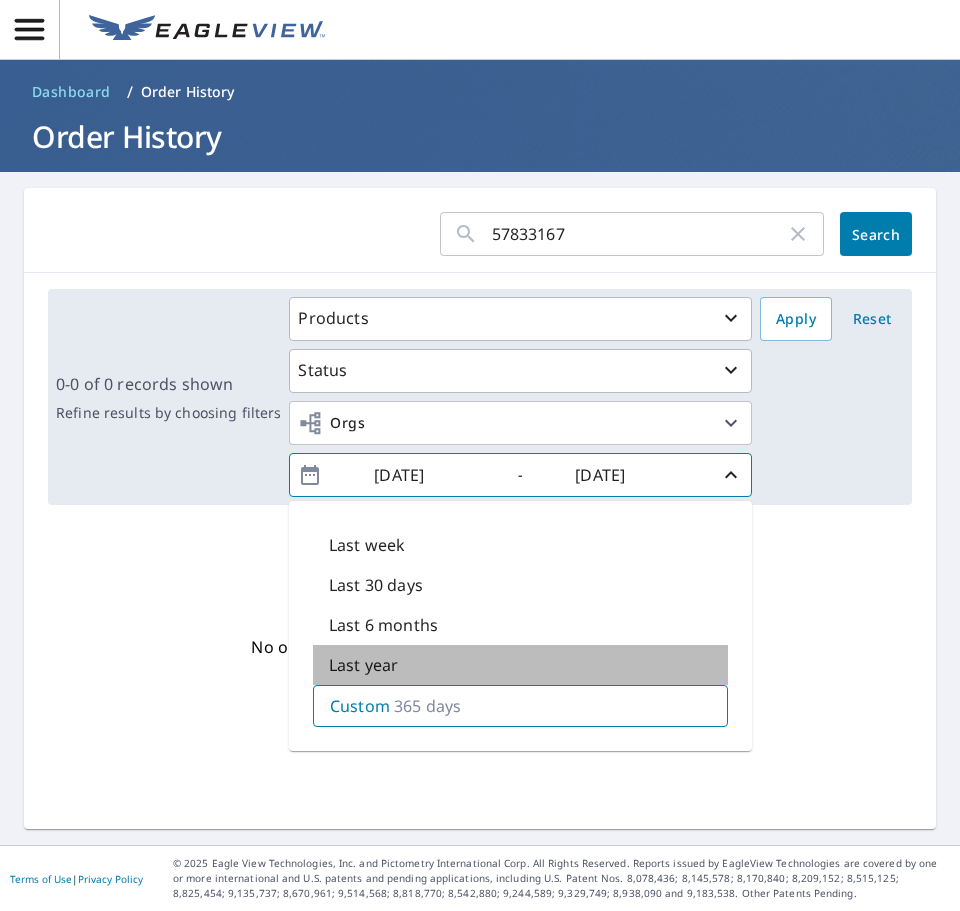 click on "Last year" at bounding box center [363, 665] 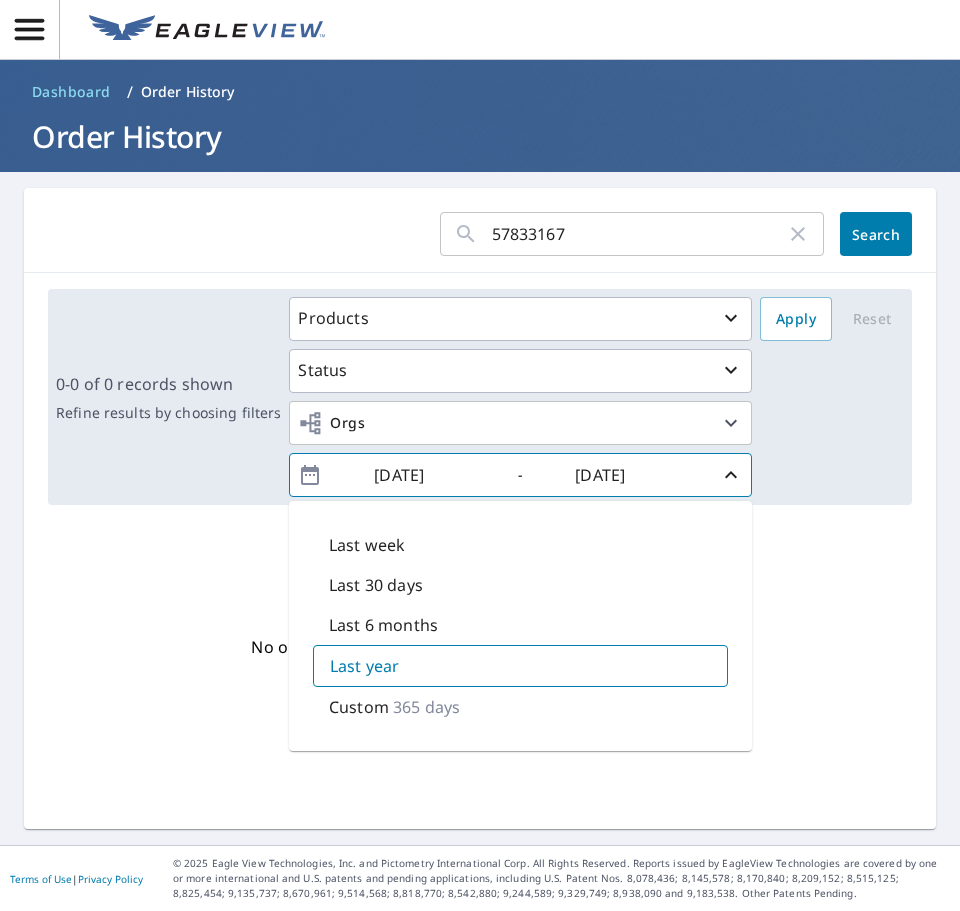 click on "No orders found. Place an order or adjust the filters above. Place Order" at bounding box center [480, 675] 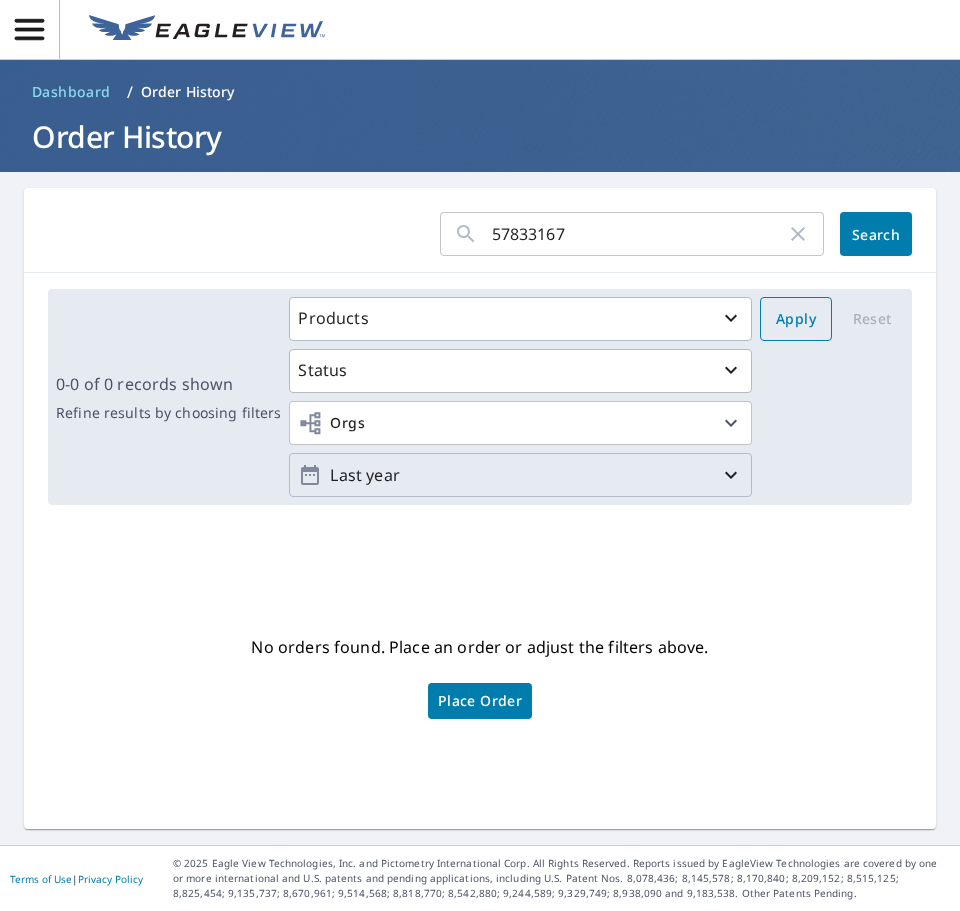 click on "Apply" at bounding box center [796, 319] 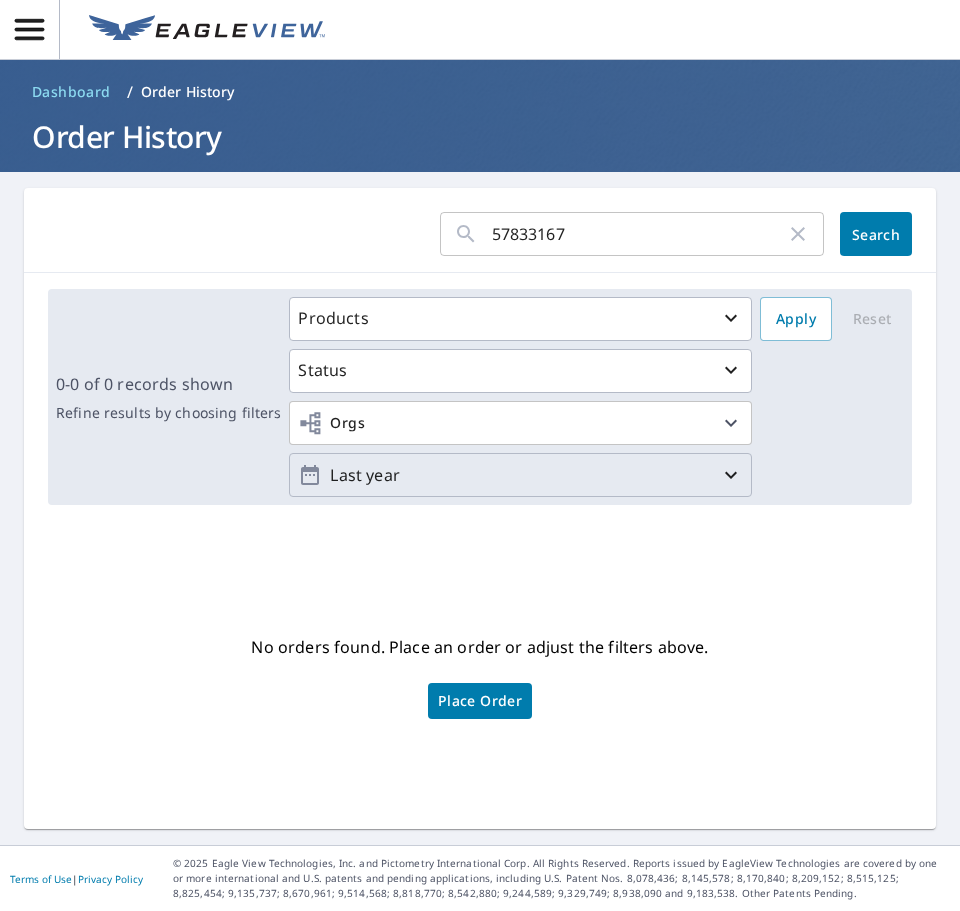 click on "Last year" at bounding box center [520, 475] 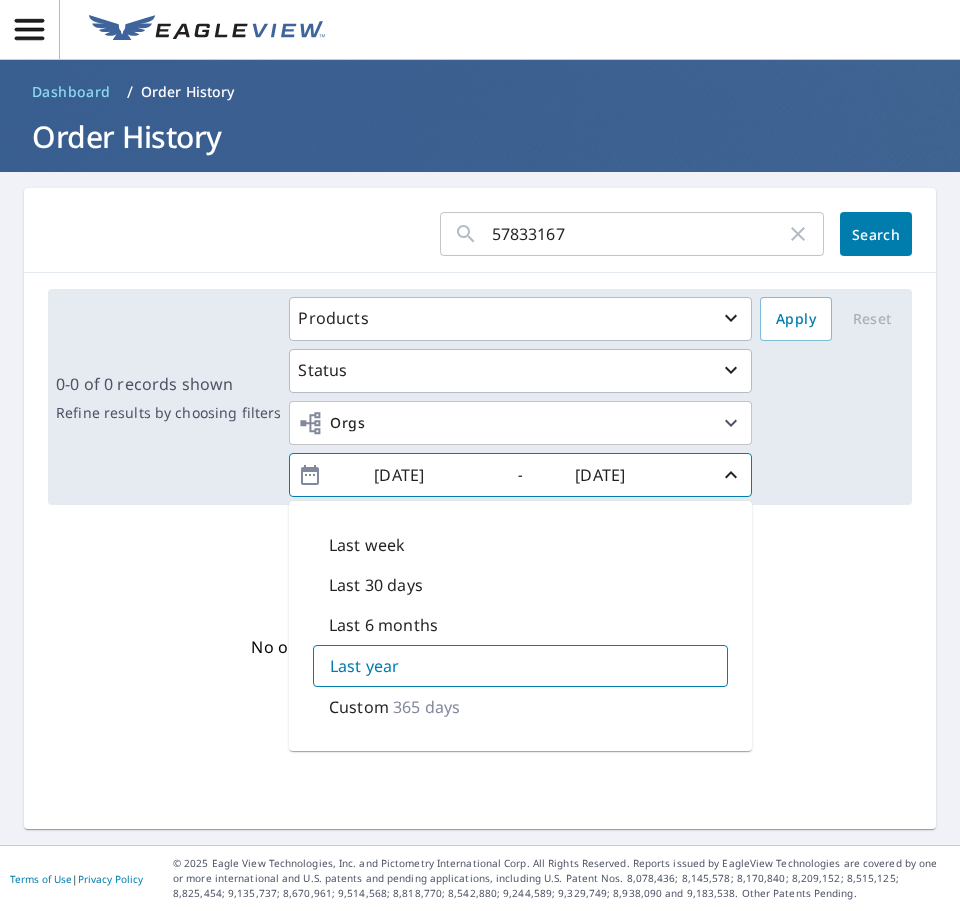 click on "Products Status Orgs [DATE] - [DATE] Last week Last 30 days Last 6 months Last year Custom 365 days Apply Reset" at bounding box center (596, 397) 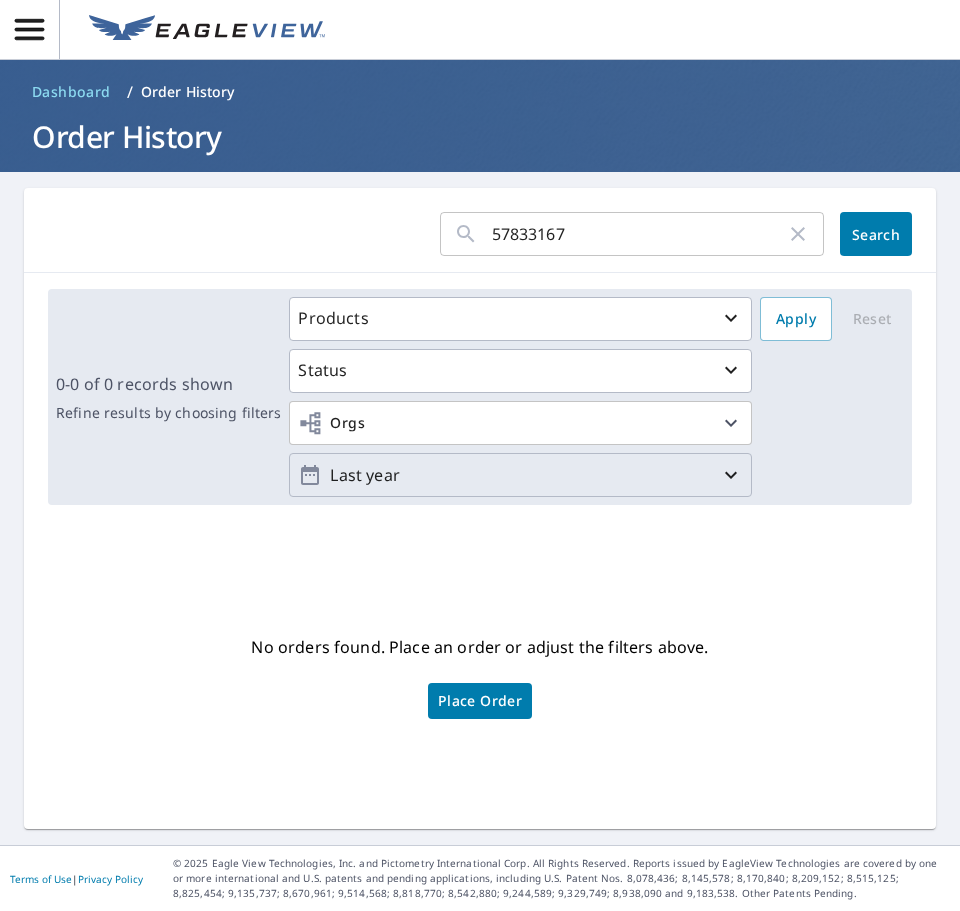 click at bounding box center [30, 29] 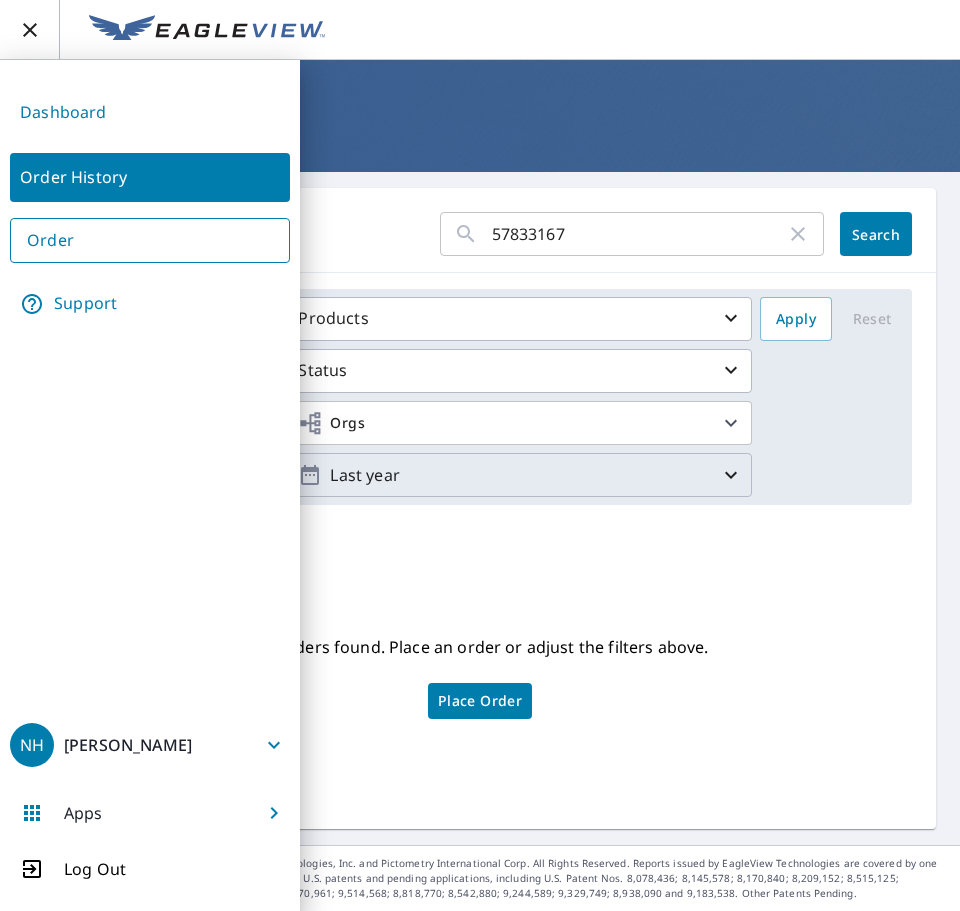 click on "Order History" at bounding box center (150, 177) 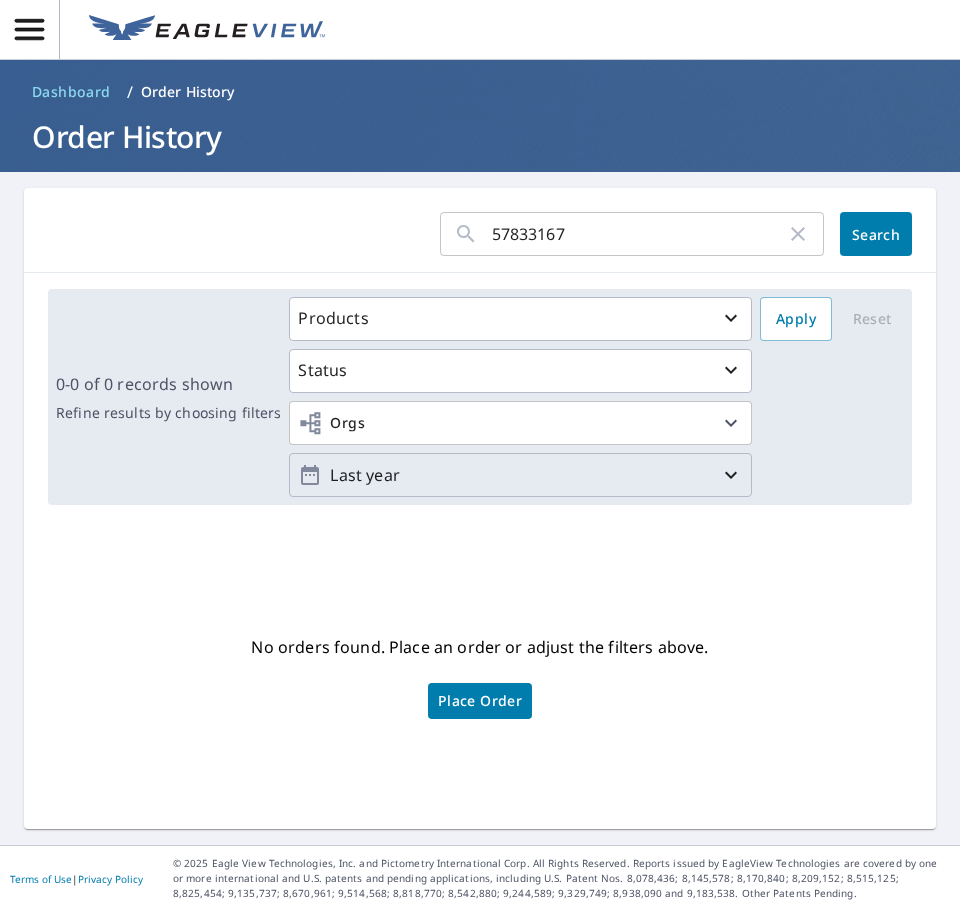 click on "57833167 ​" at bounding box center [632, 234] 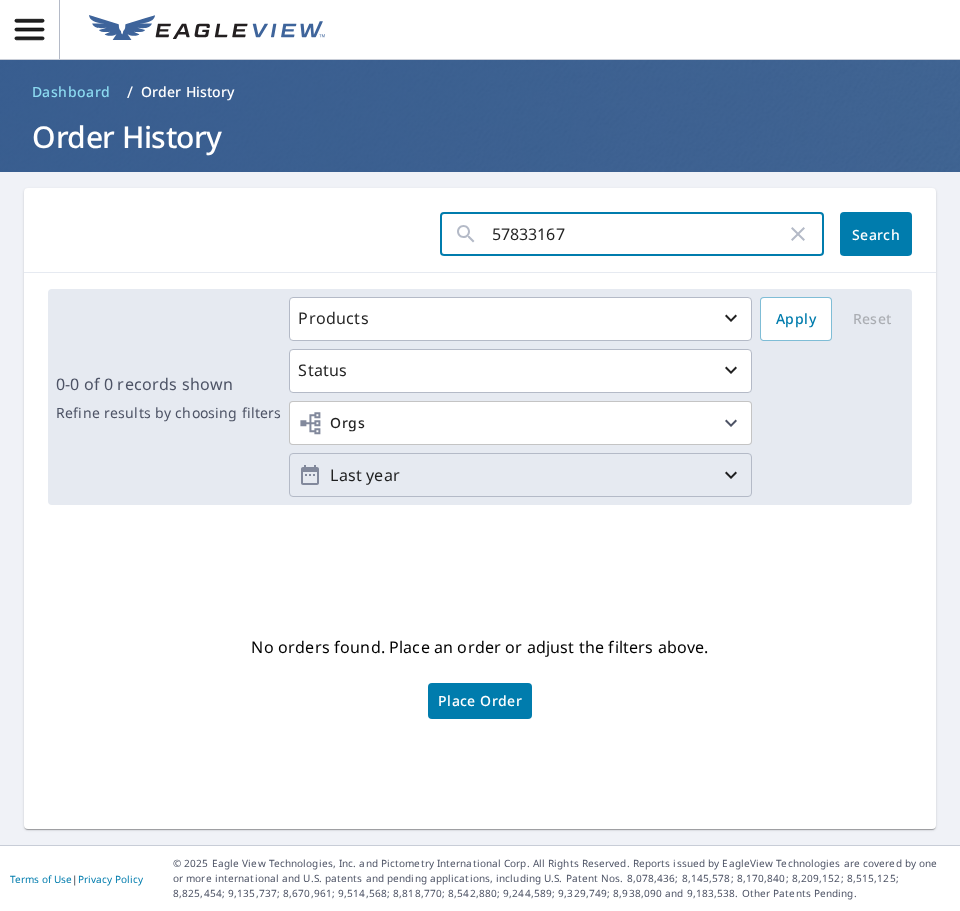 click 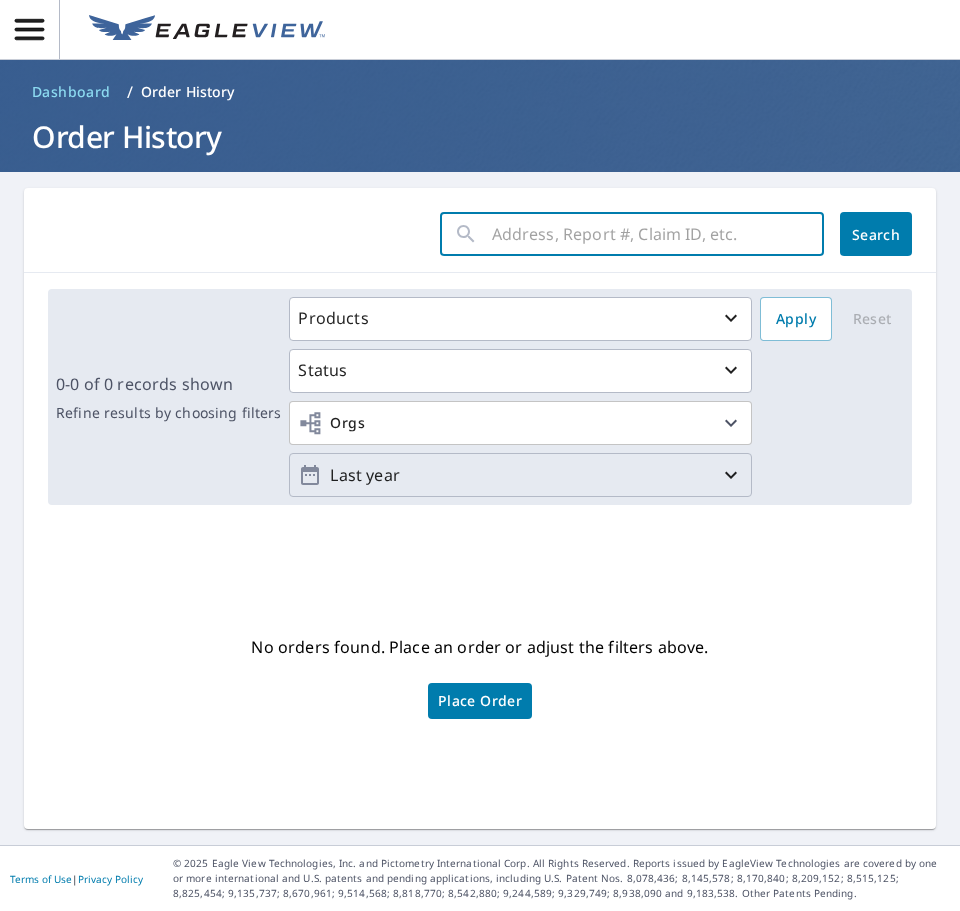 click at bounding box center (658, 234) 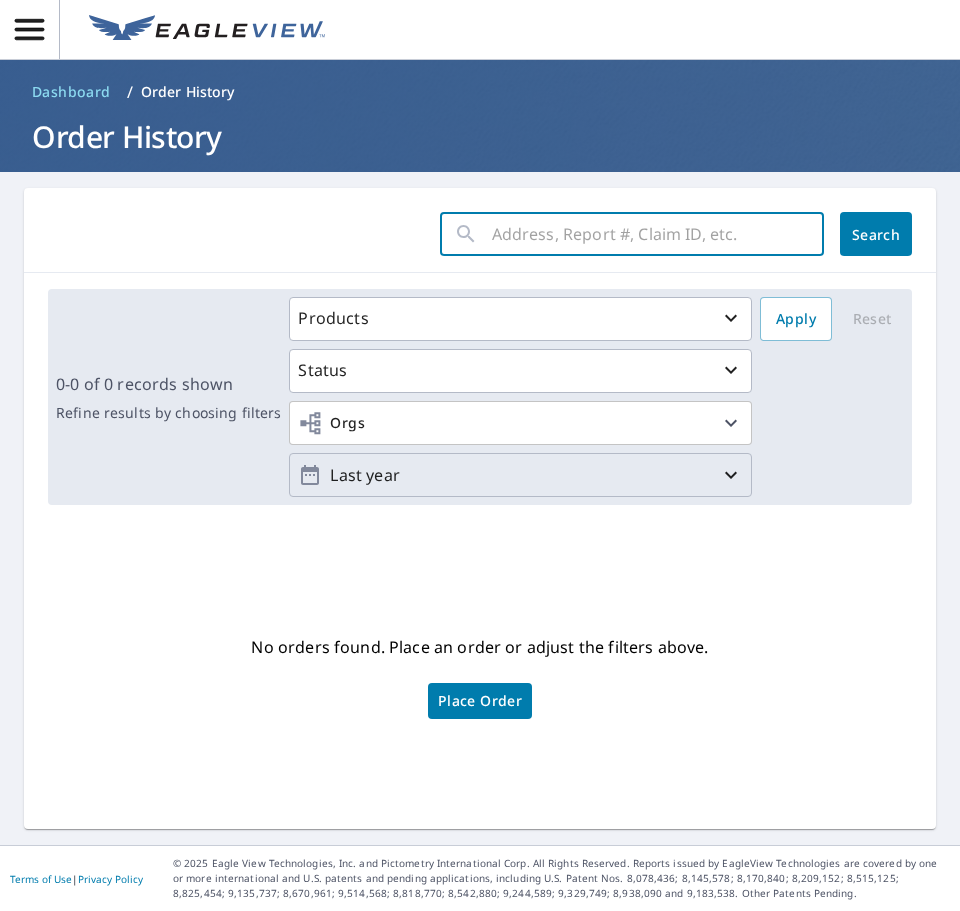 click at bounding box center (658, 234) 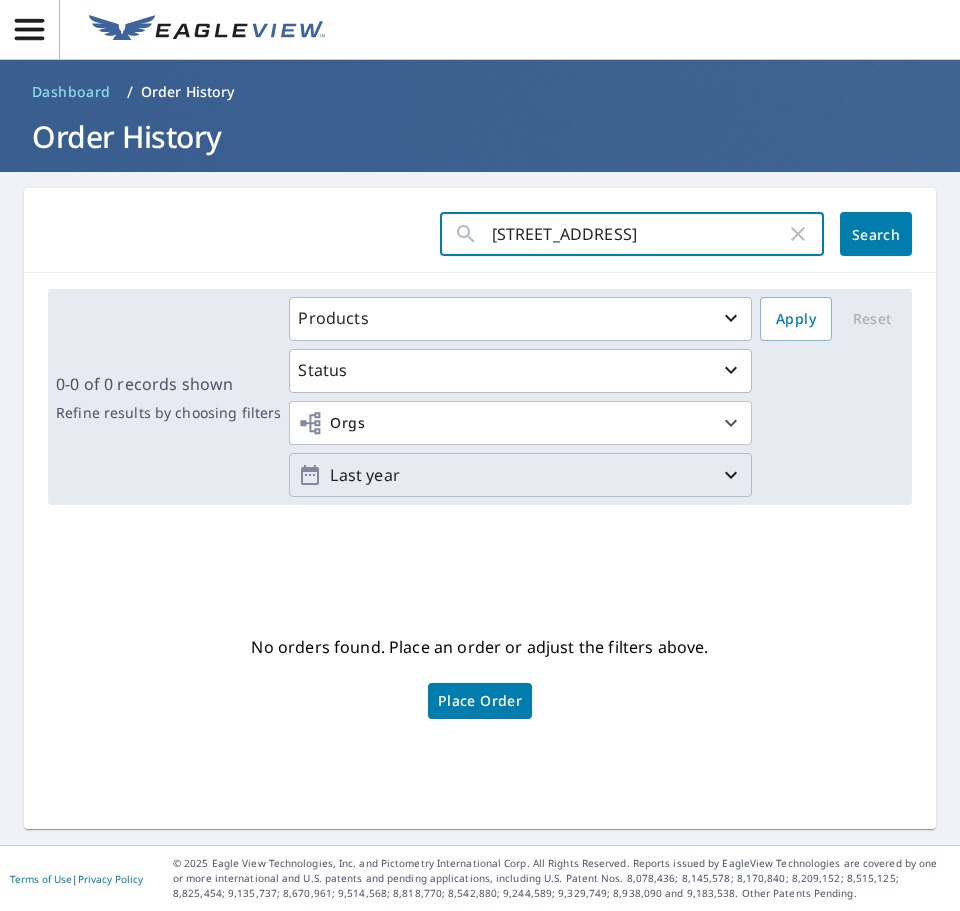 type on "[STREET_ADDRESS]" 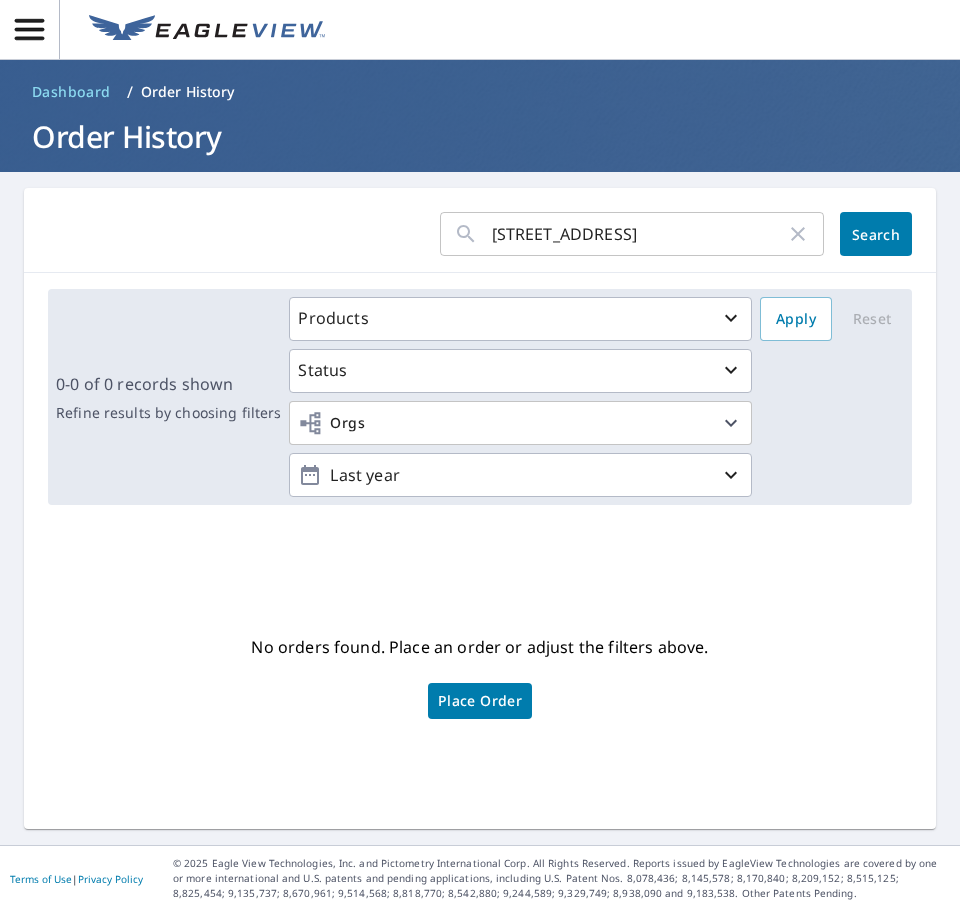 click 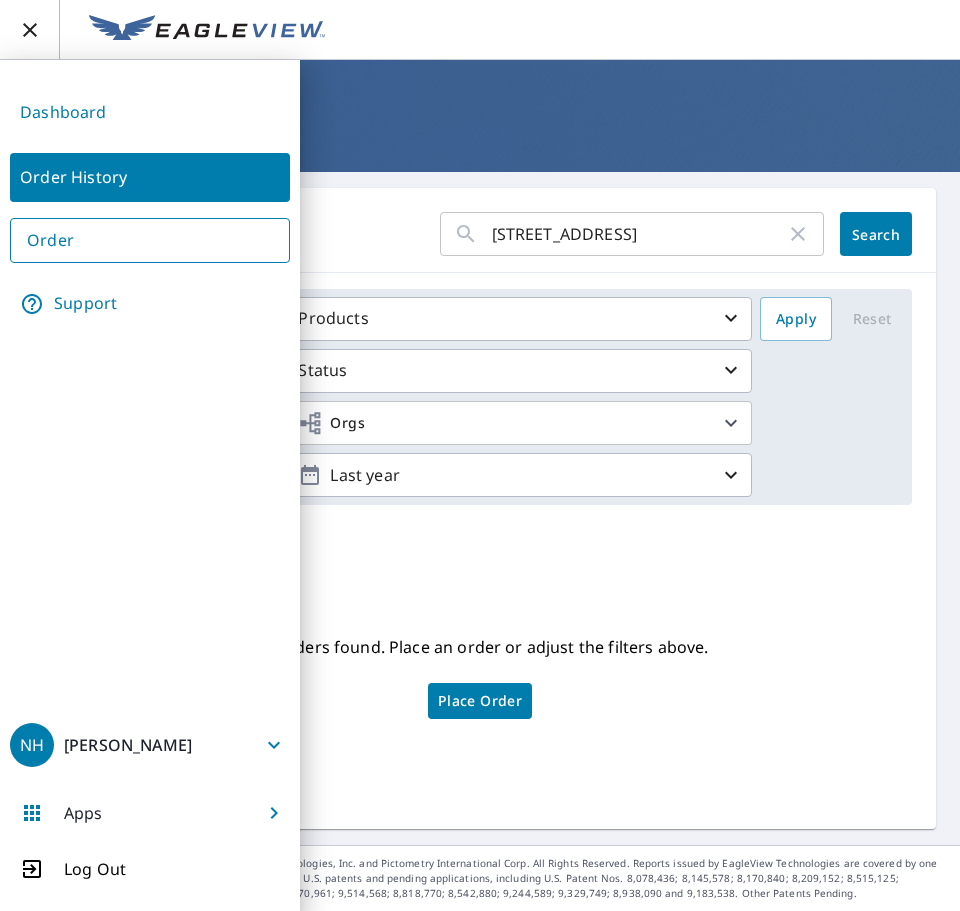 click on "Dashboard" at bounding box center [150, 112] 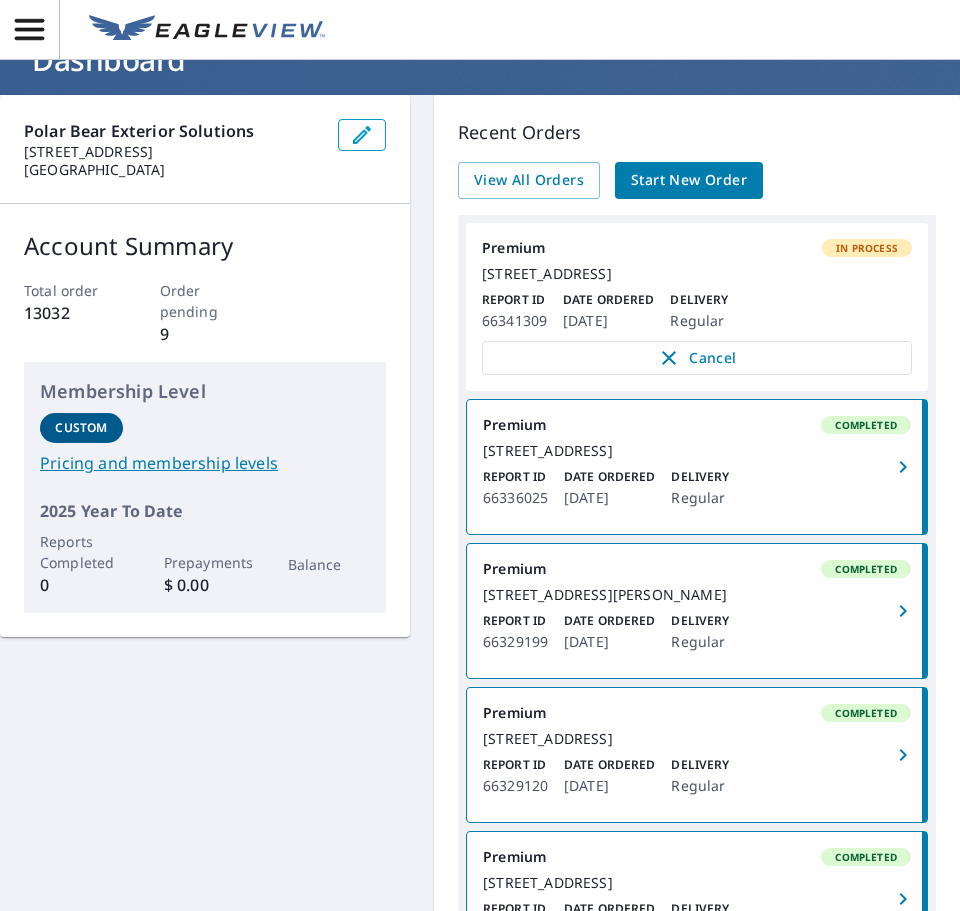 scroll, scrollTop: 0, scrollLeft: 0, axis: both 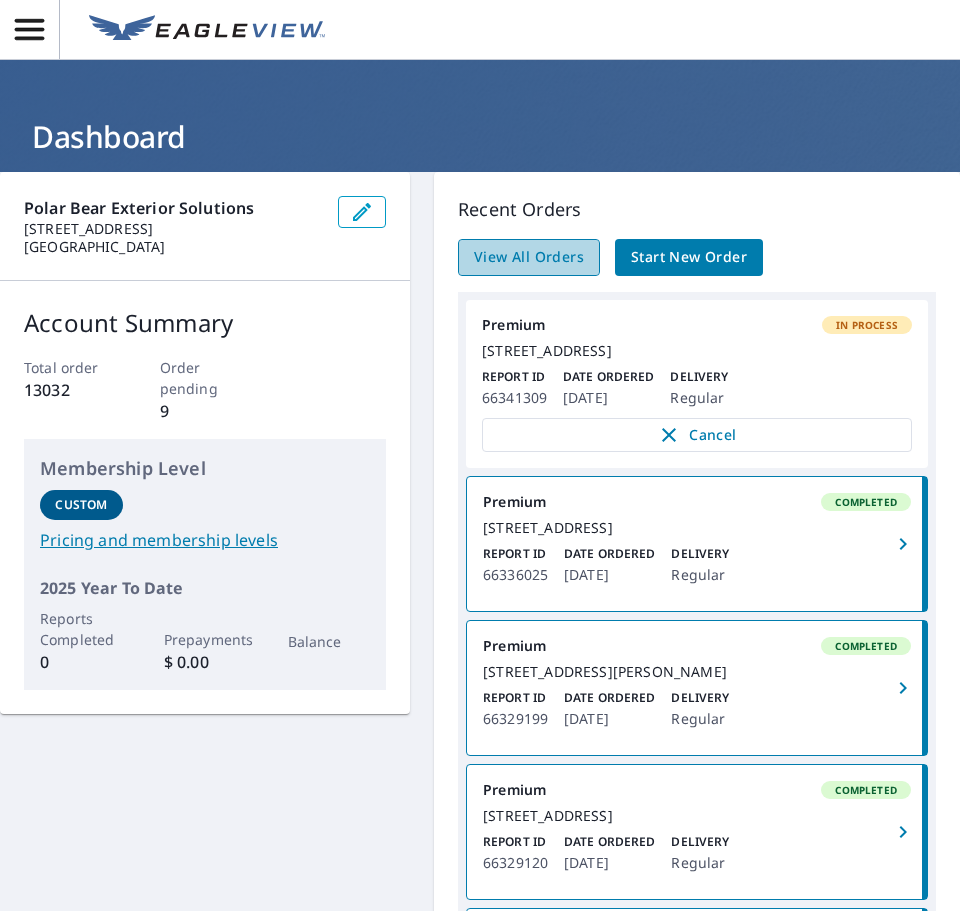 click on "View All Orders" at bounding box center (529, 257) 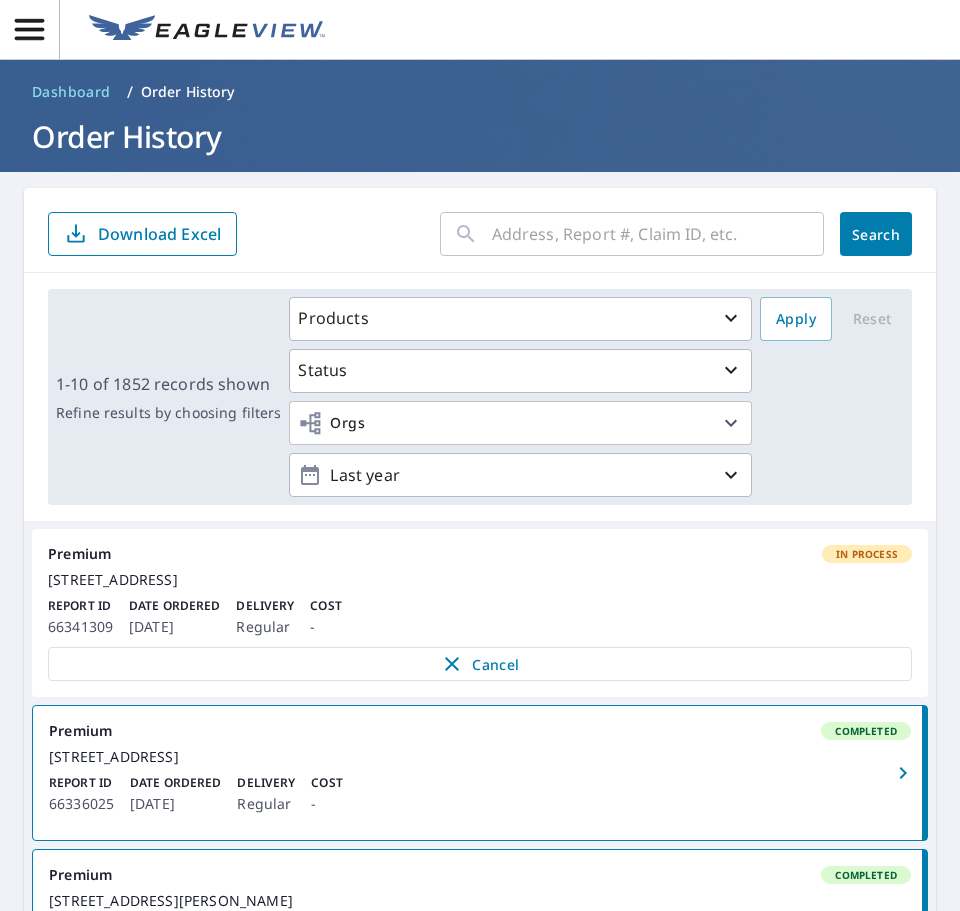 scroll, scrollTop: 1432, scrollLeft: 0, axis: vertical 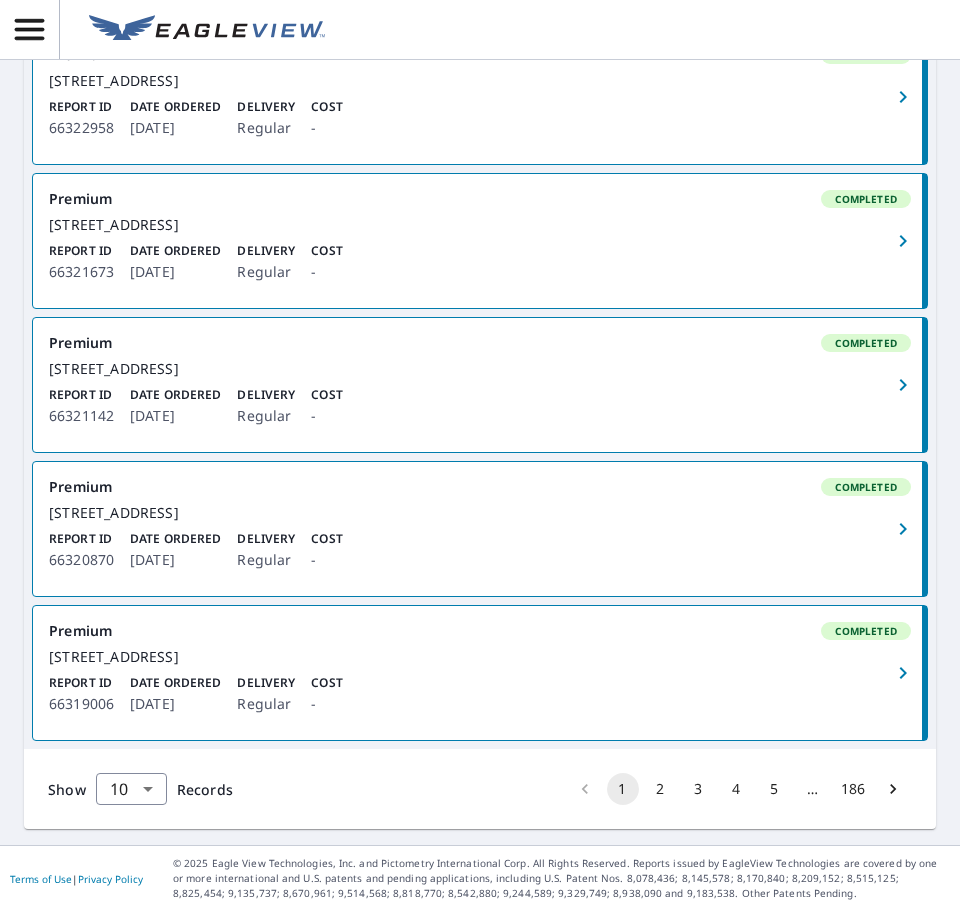 click on "186" at bounding box center [853, 789] 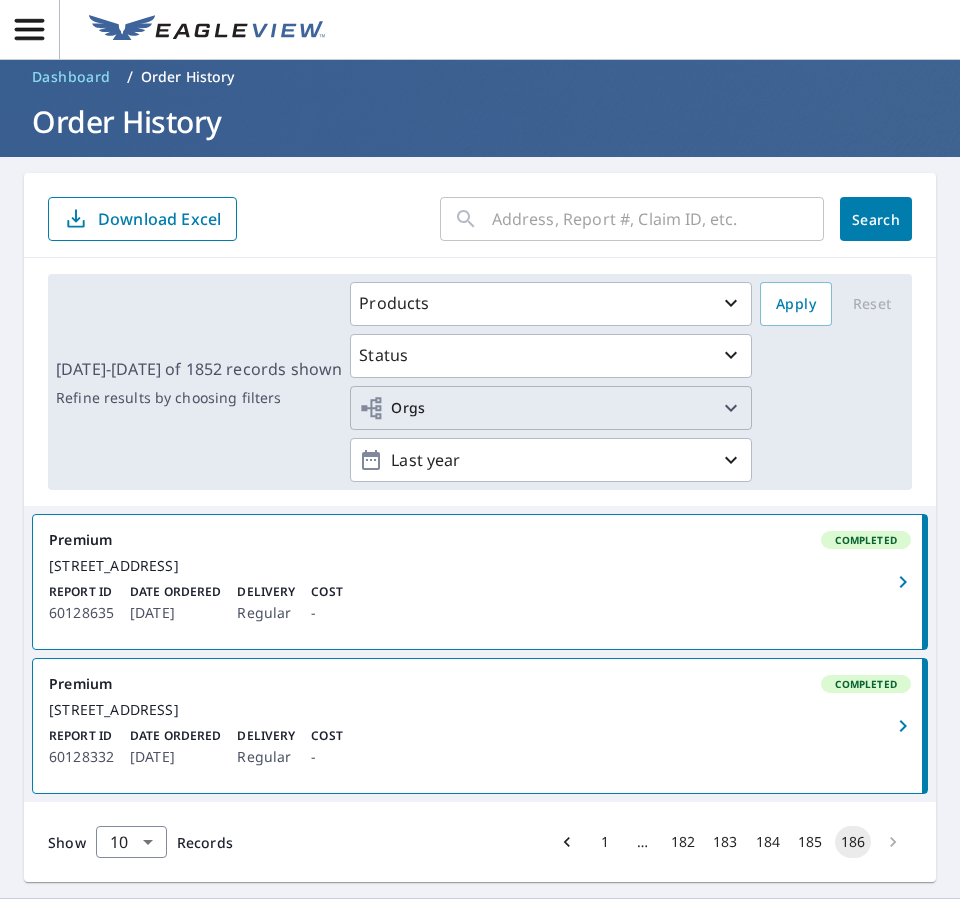 scroll, scrollTop: 0, scrollLeft: 0, axis: both 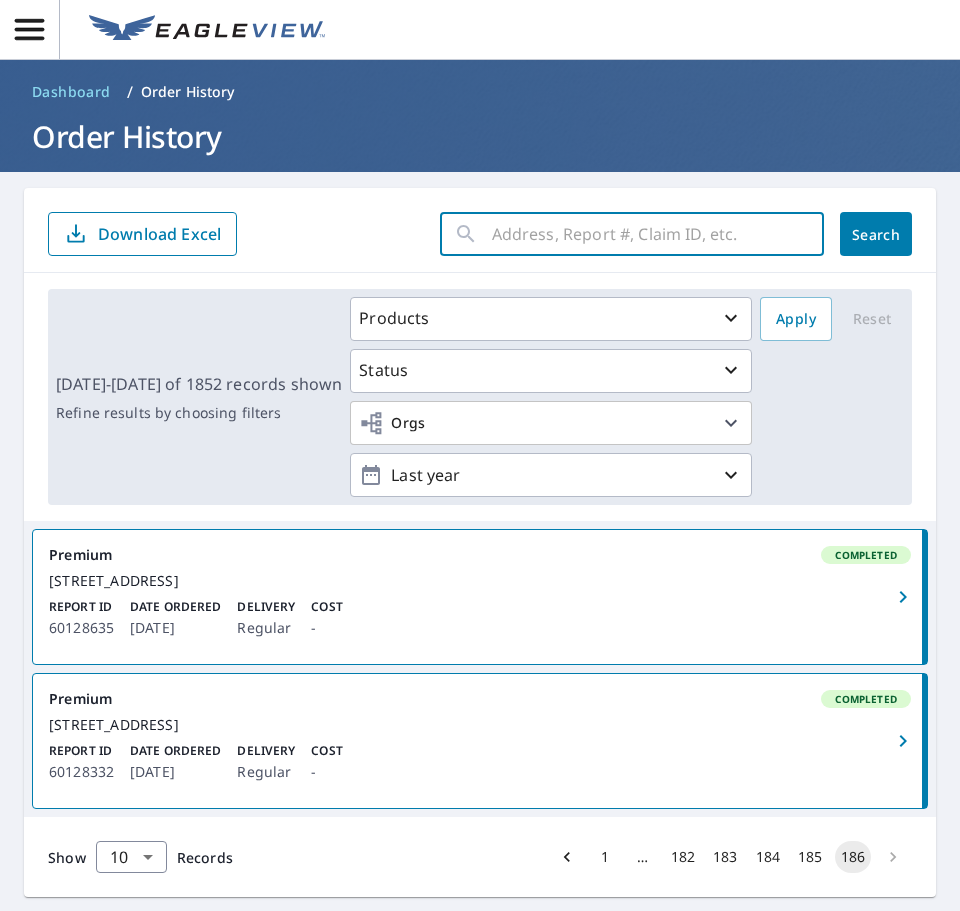 click at bounding box center (658, 234) 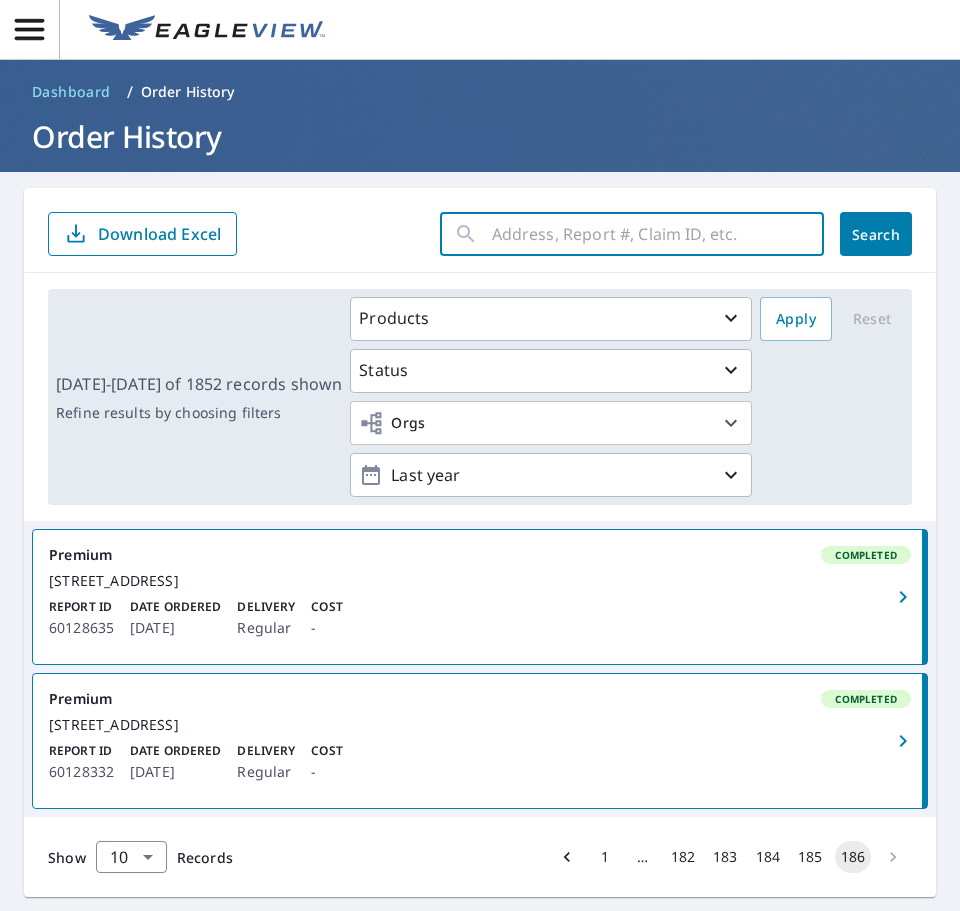 type on "57833167" 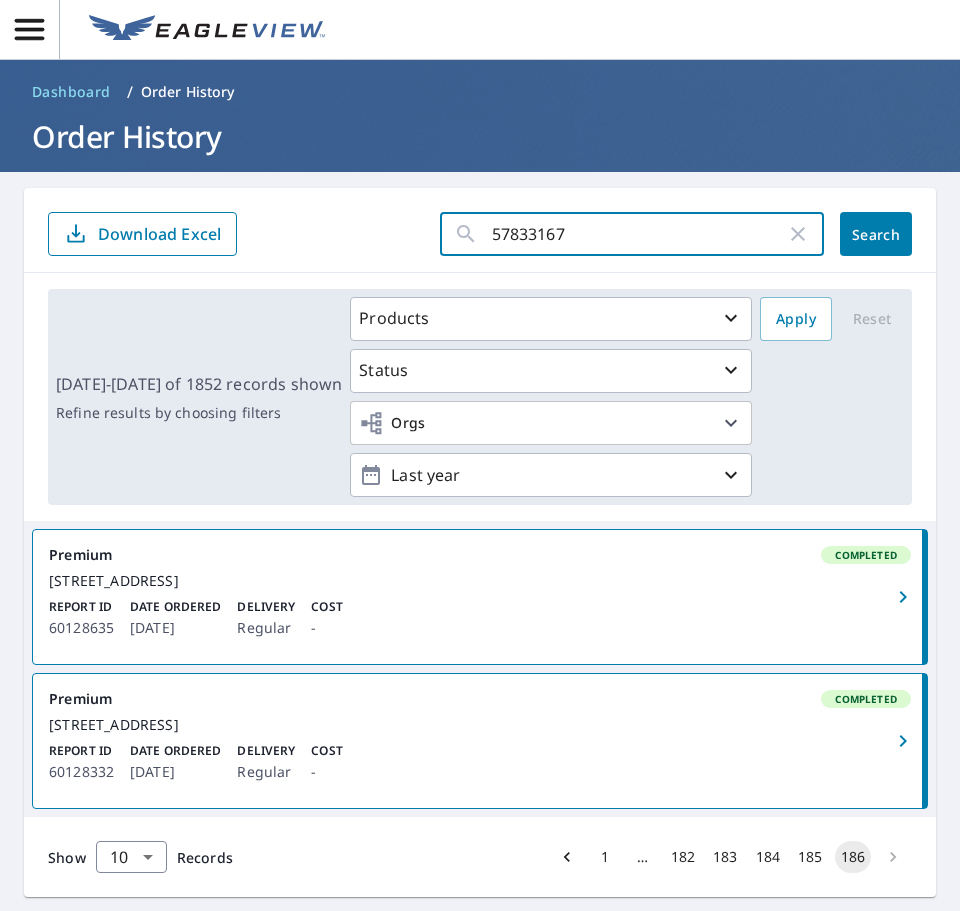 click on "Search" at bounding box center [876, 234] 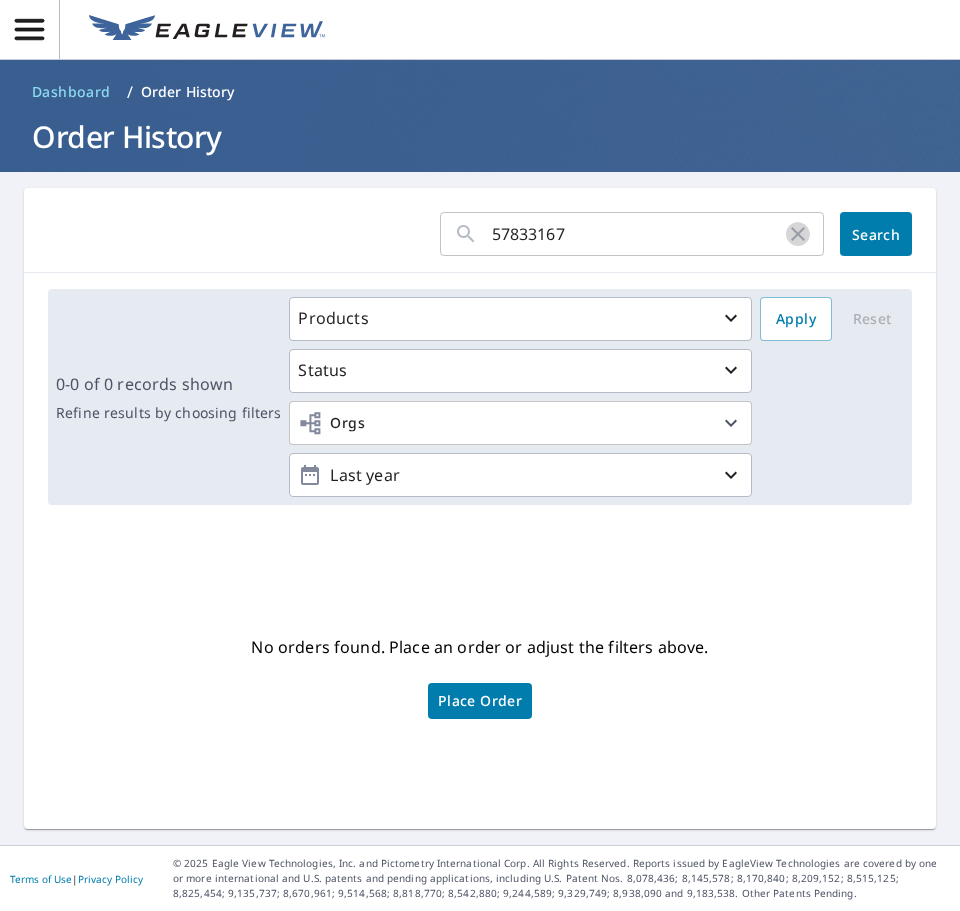 click 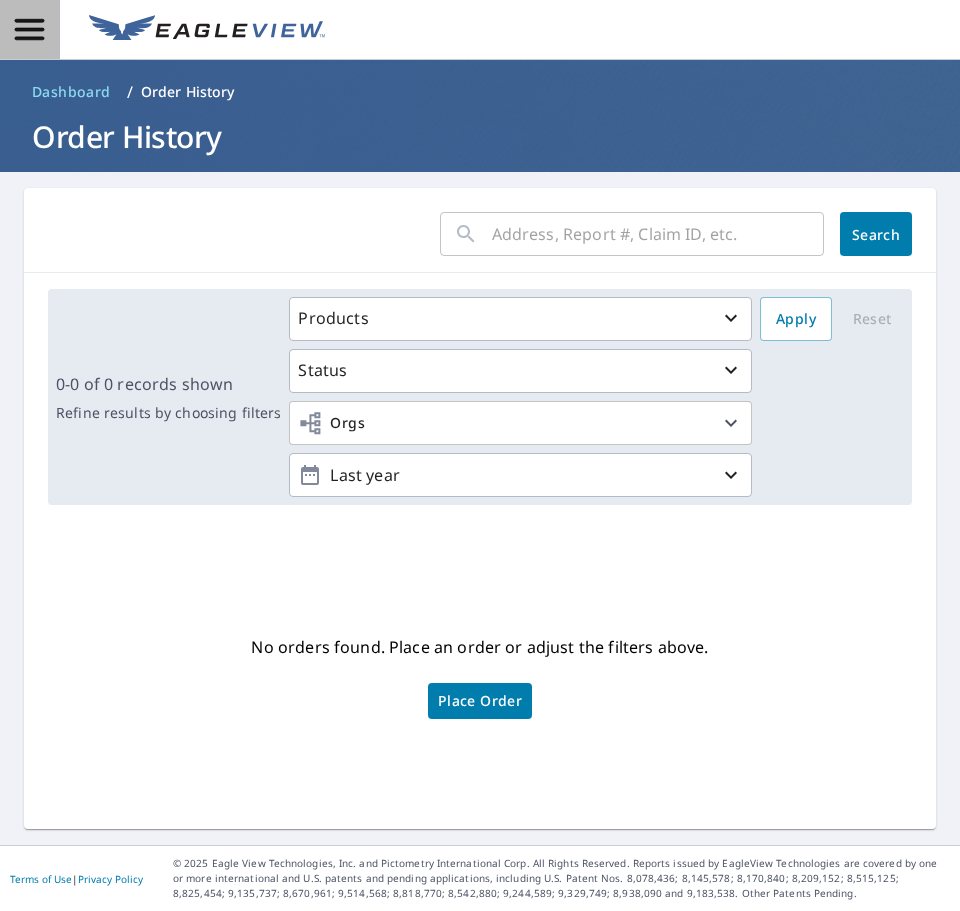 click at bounding box center [29, 29] 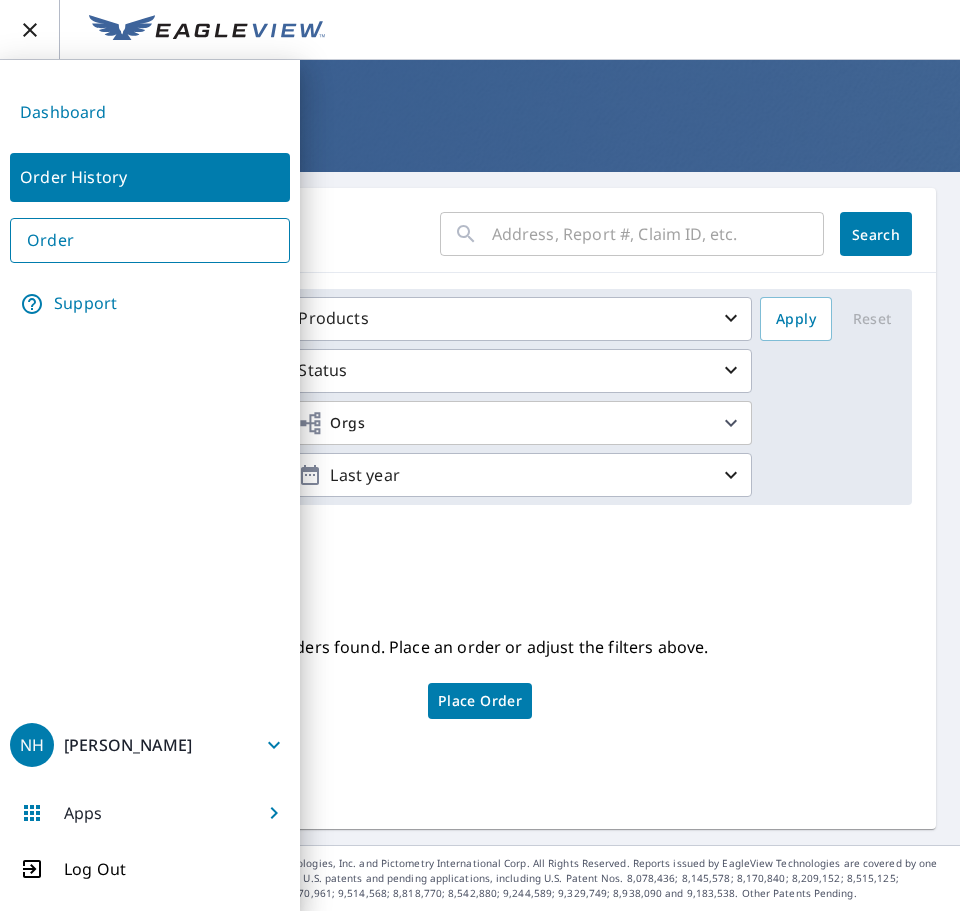 click on "Dashboard" at bounding box center (150, 112) 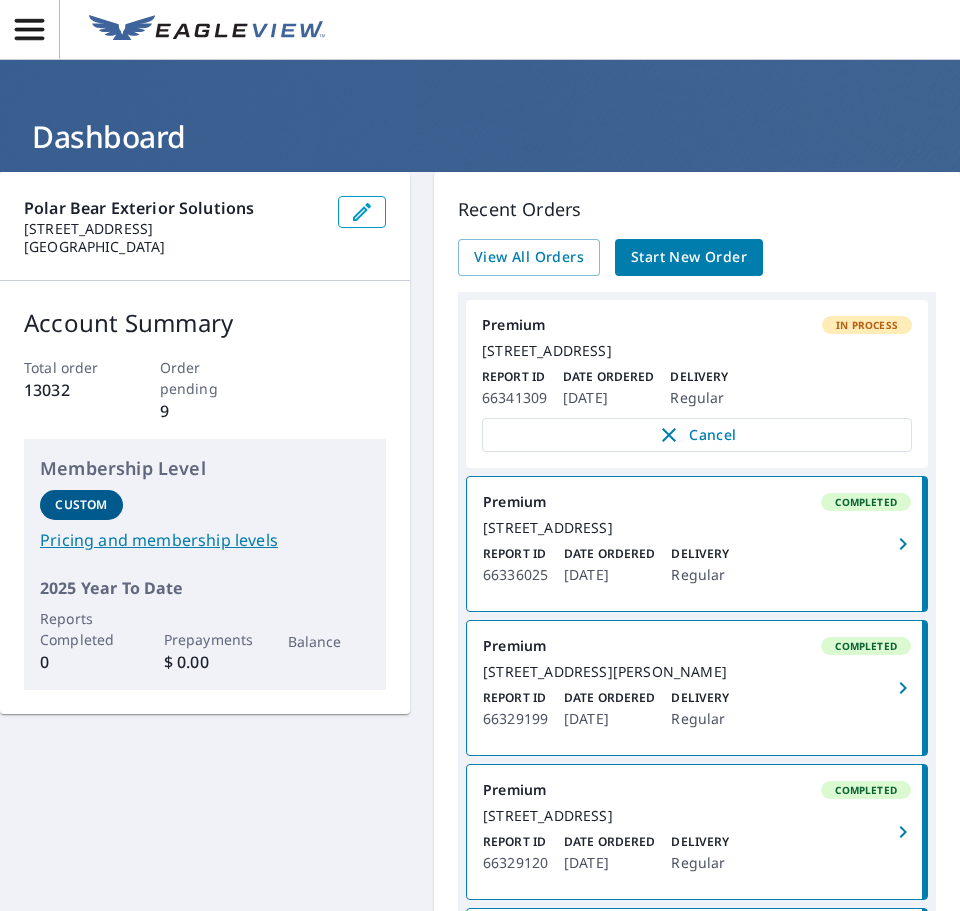click on "Start New Order" at bounding box center (689, 257) 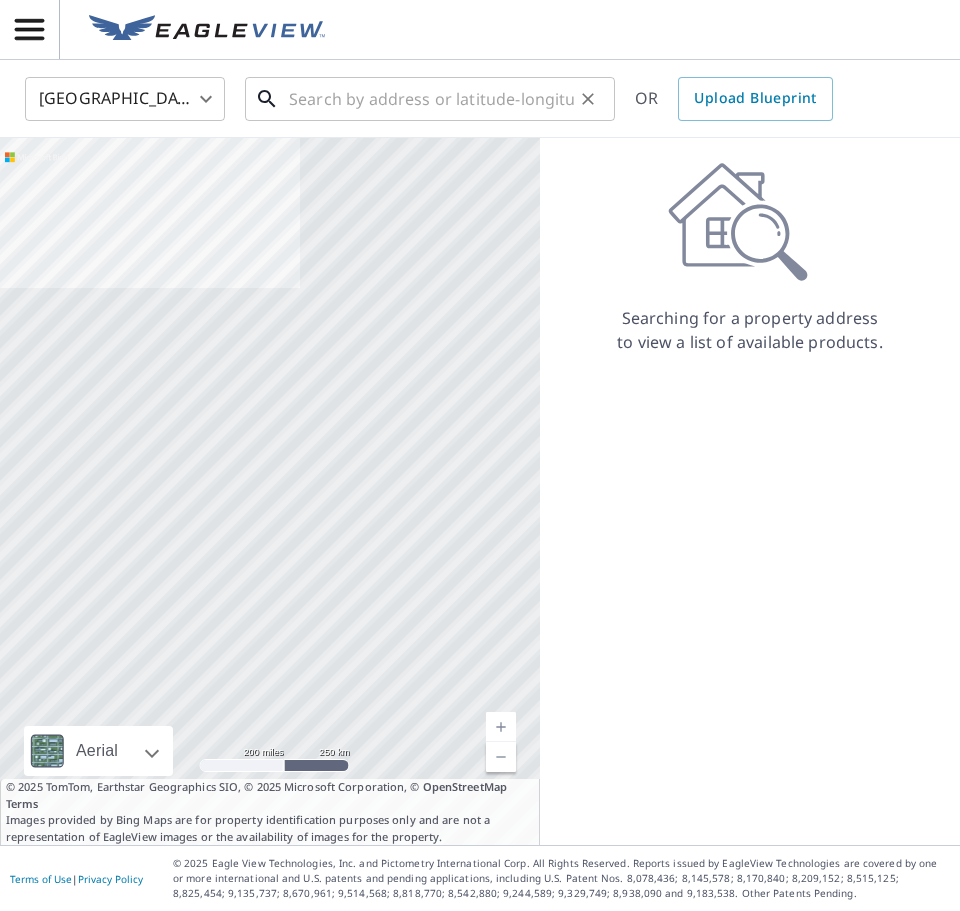 click at bounding box center [431, 99] 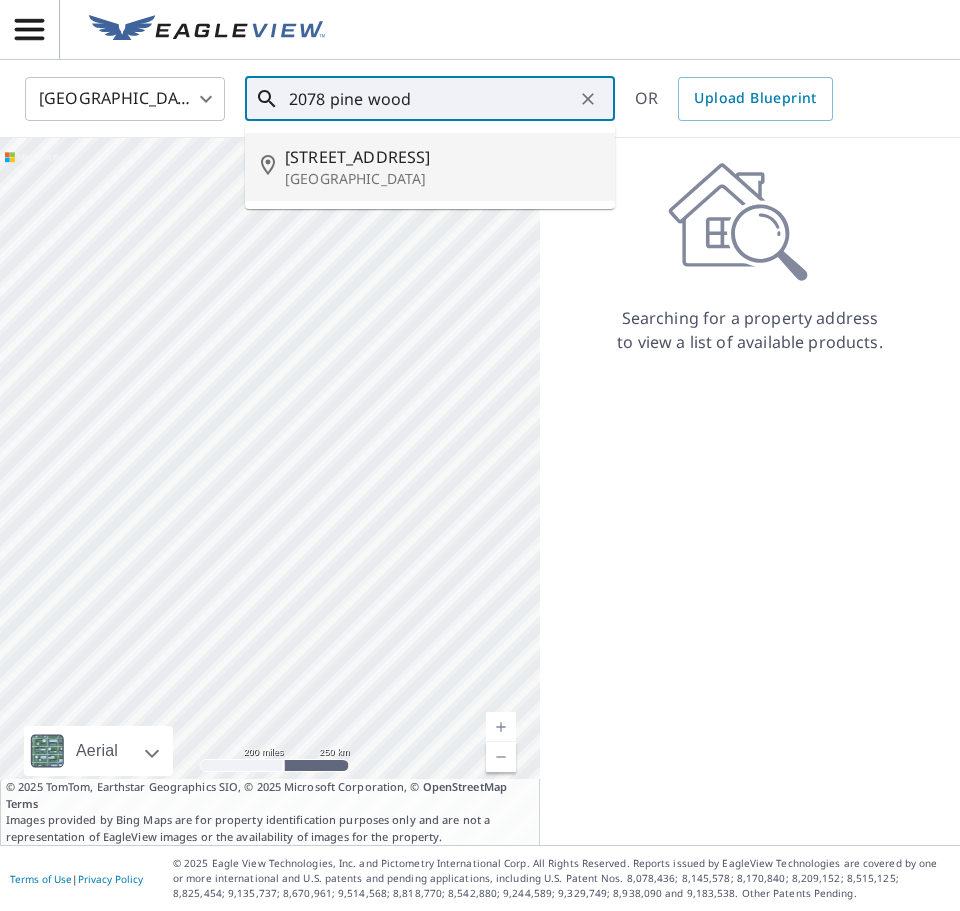 click on "[GEOGRAPHIC_DATA]" at bounding box center [442, 179] 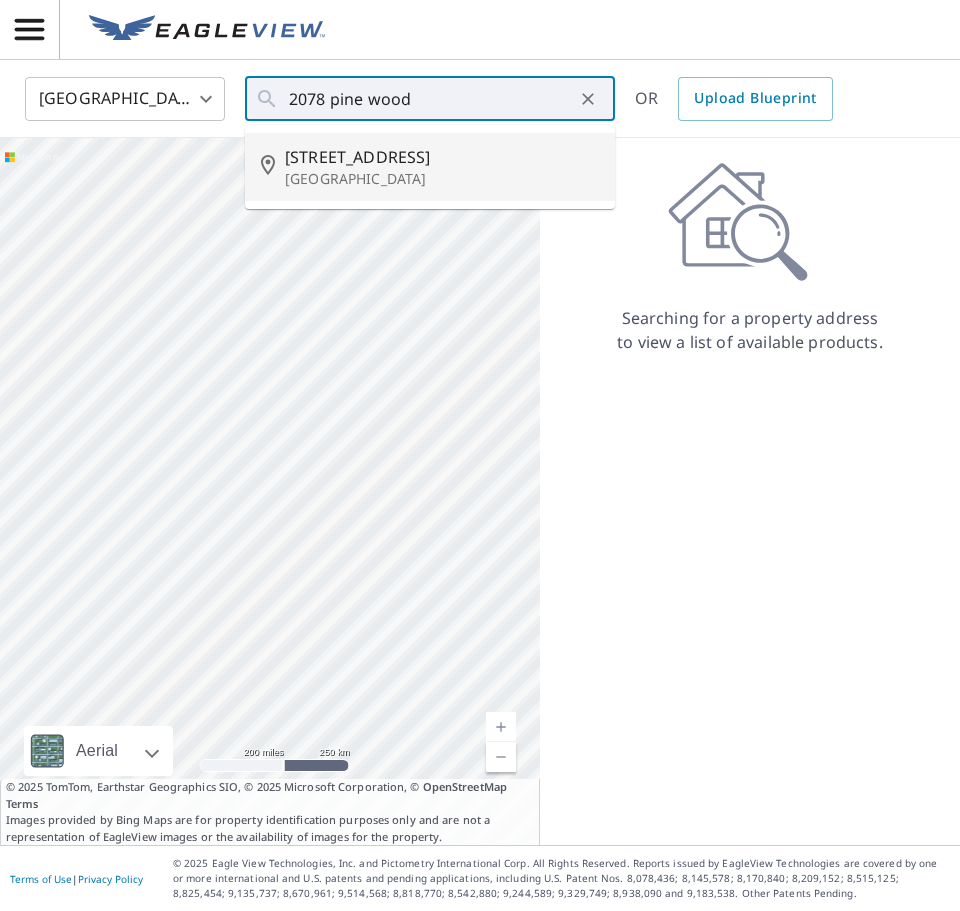 type on "[STREET_ADDRESS]" 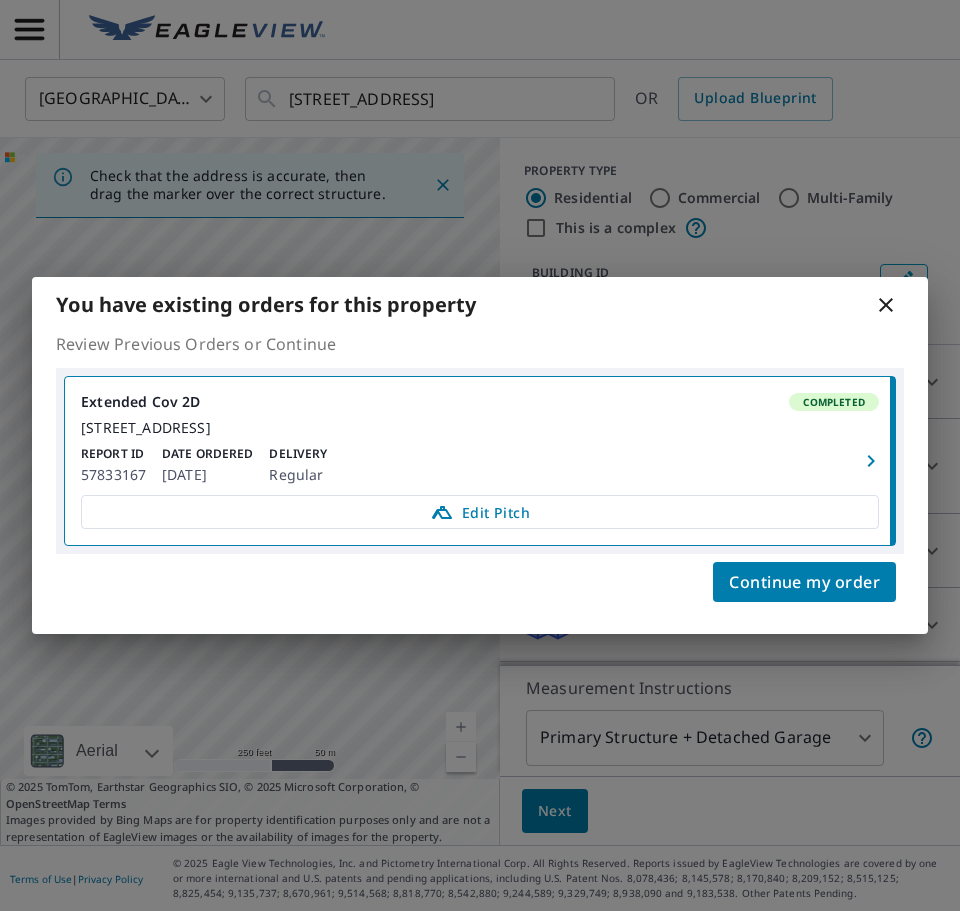 click on "[STREET_ADDRESS]" at bounding box center [480, 428] 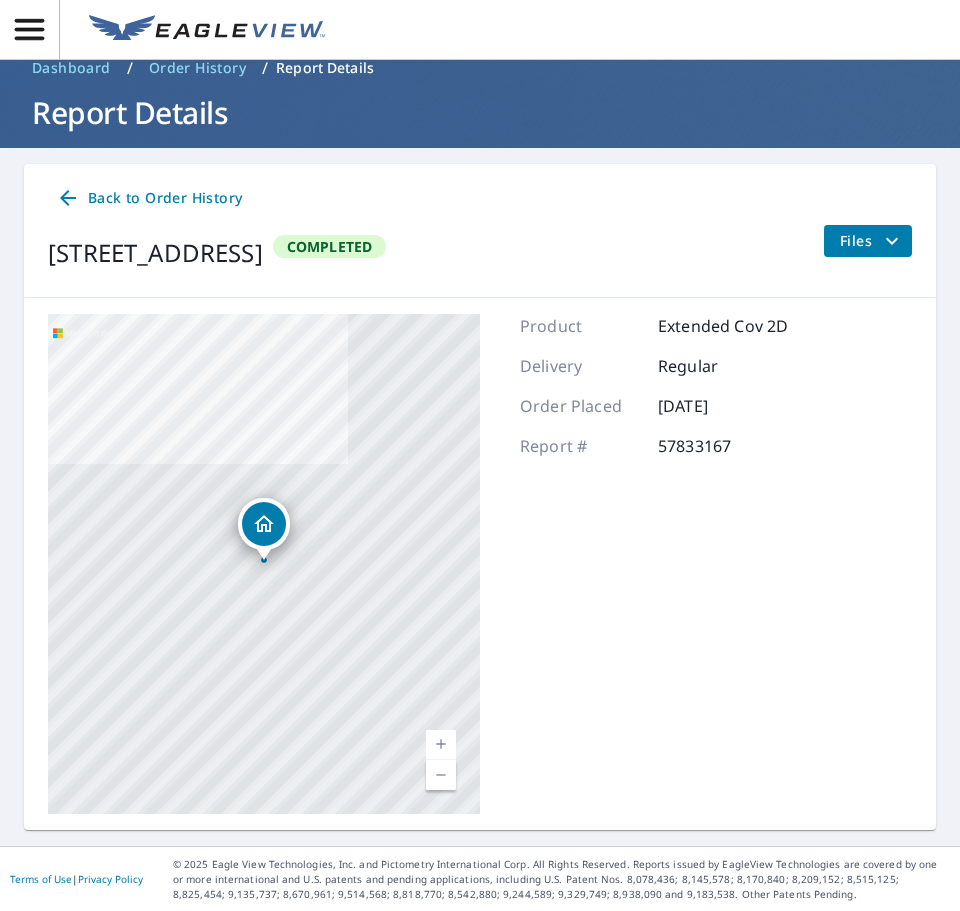 scroll, scrollTop: 25, scrollLeft: 0, axis: vertical 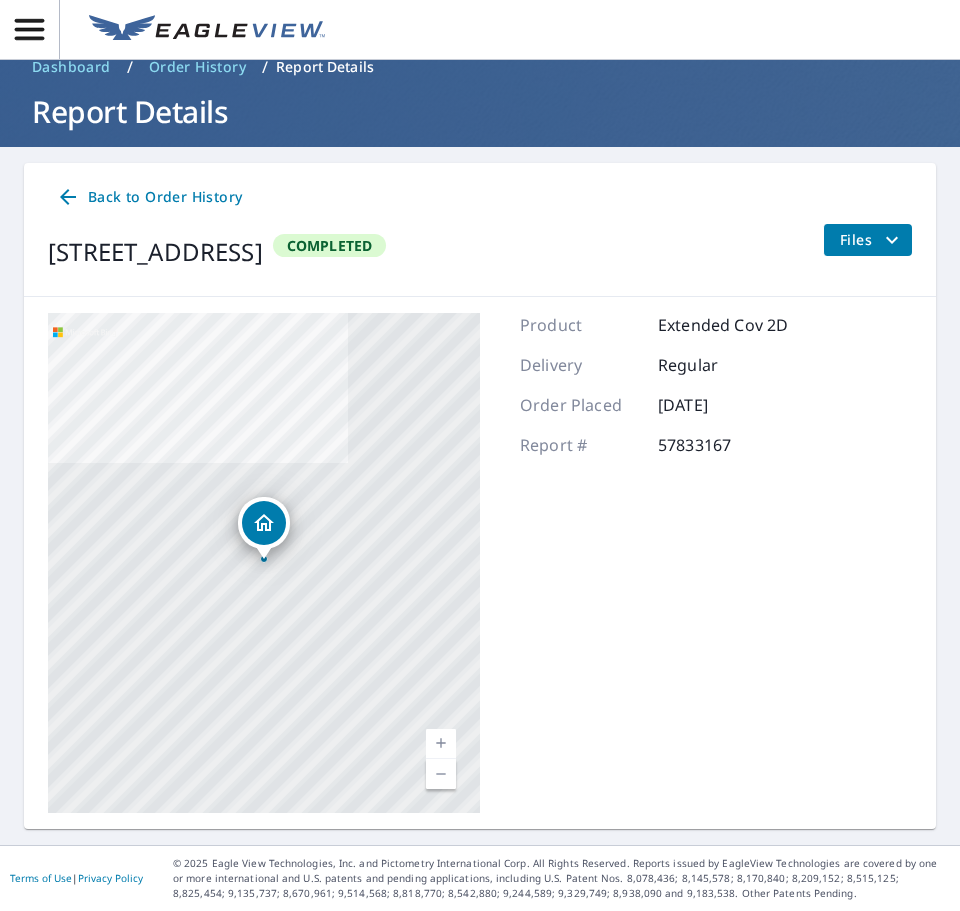 click 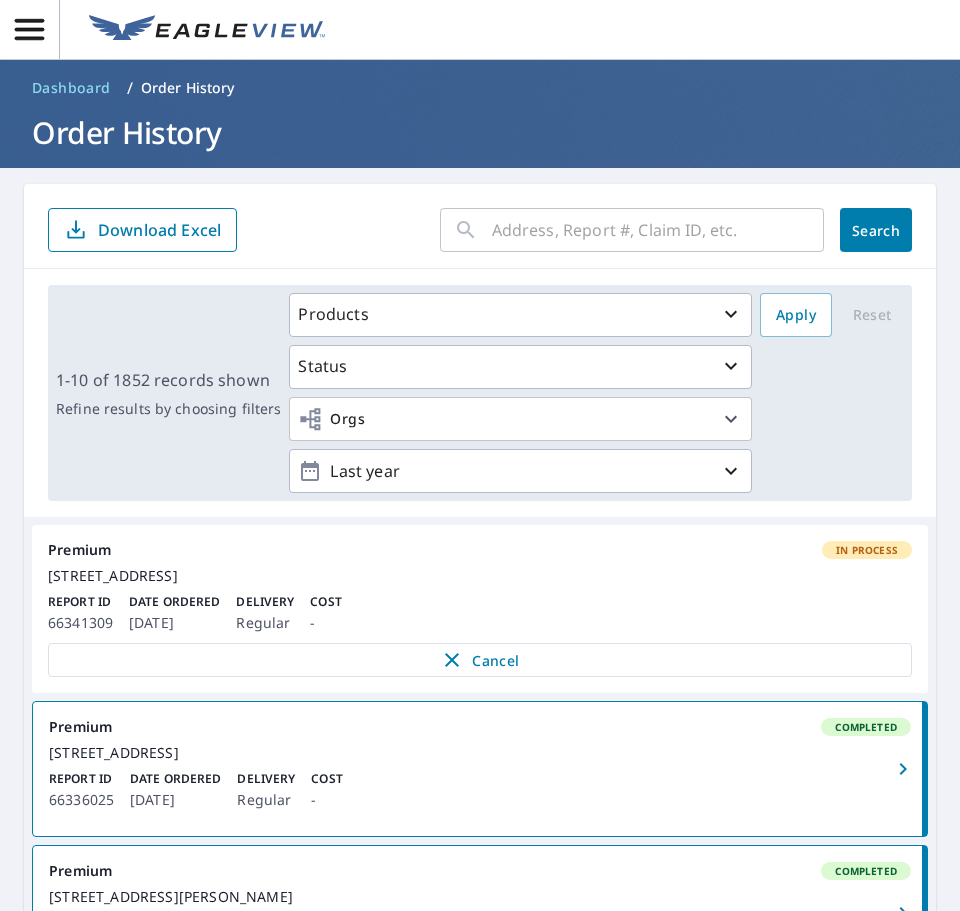 scroll, scrollTop: 0, scrollLeft: 0, axis: both 